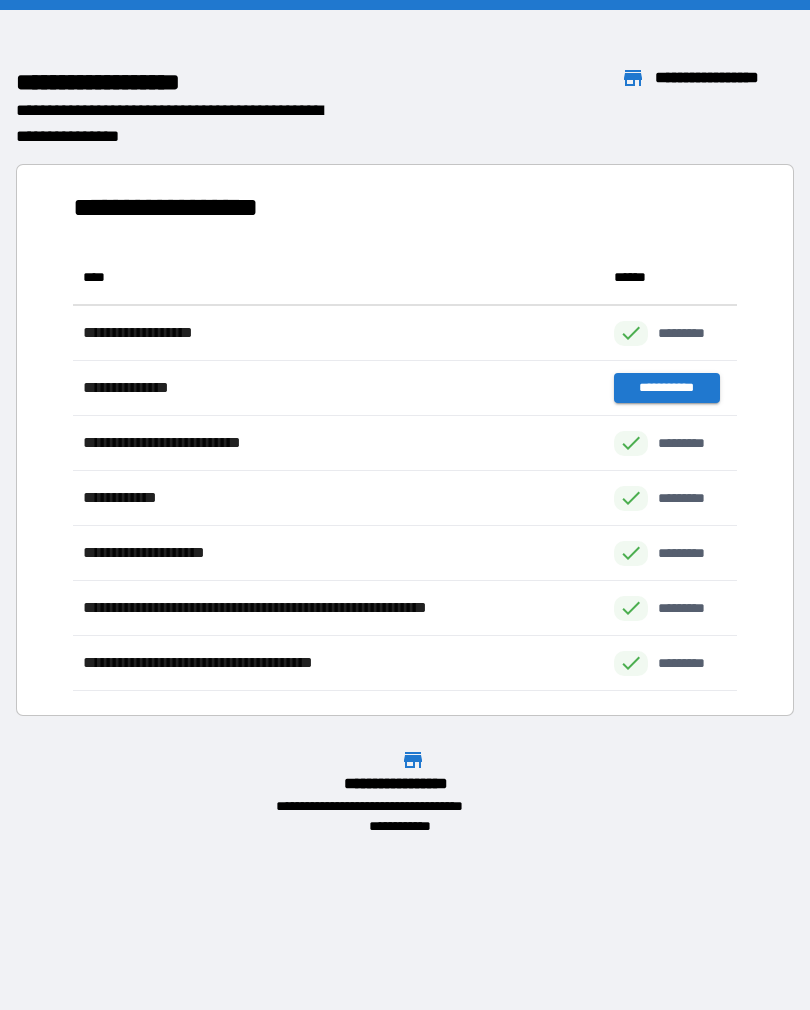 scroll, scrollTop: 0, scrollLeft: 0, axis: both 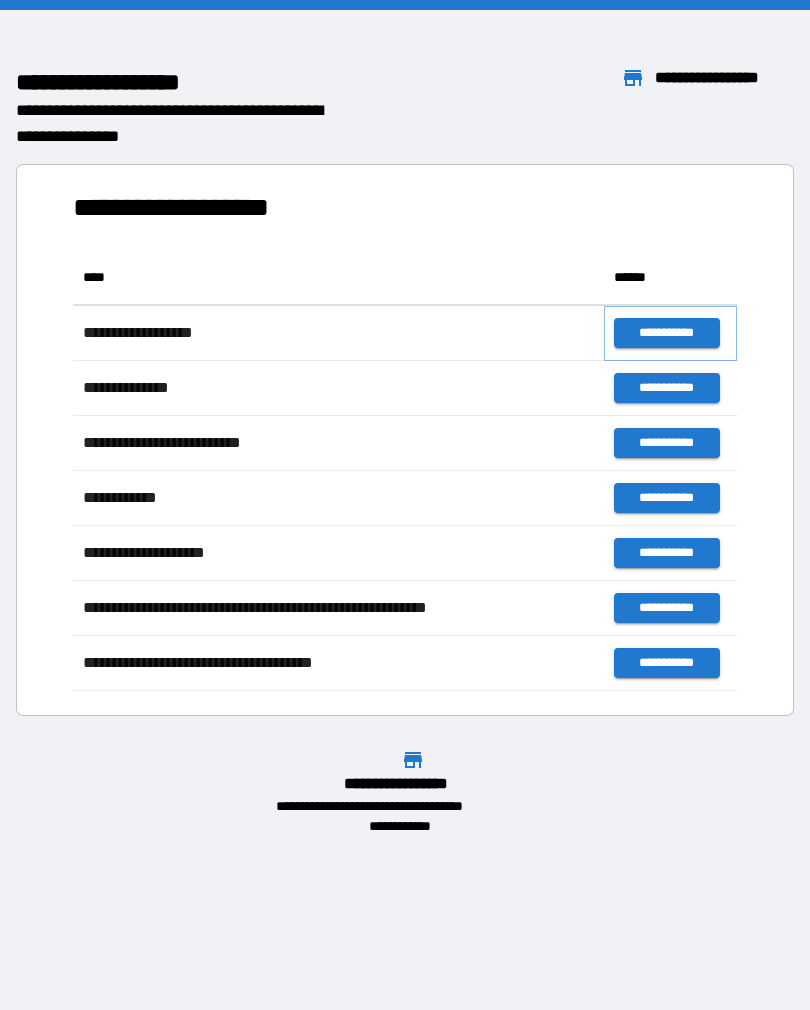 click on "**********" at bounding box center [666, 333] 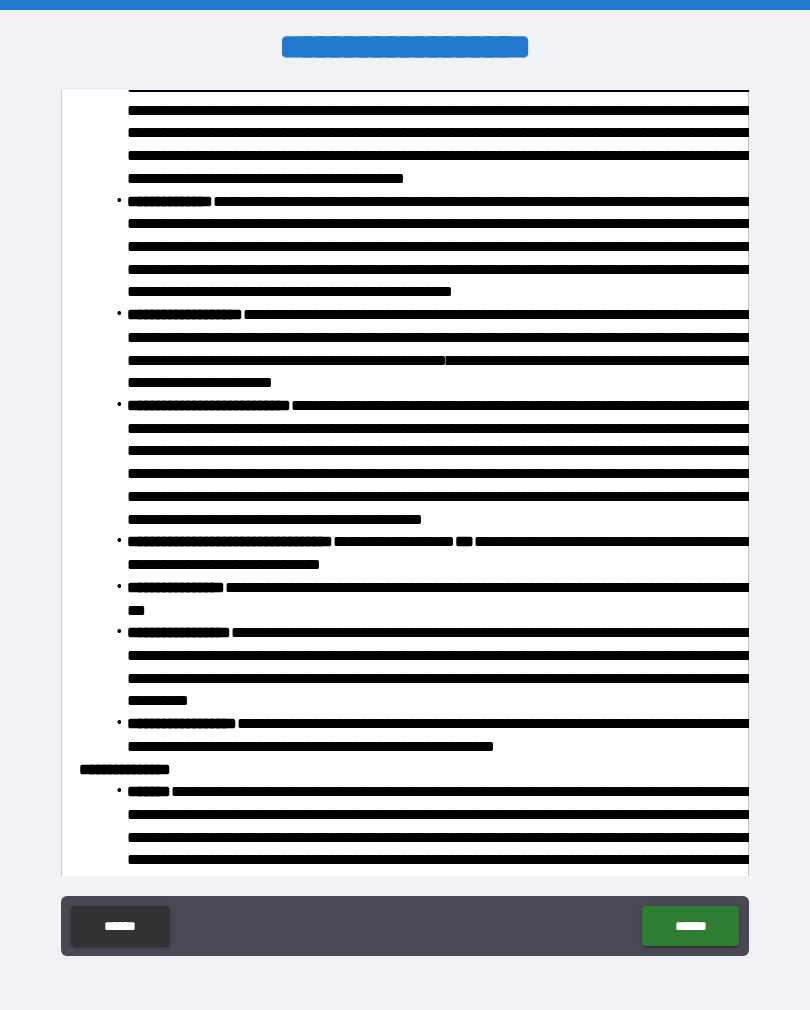 scroll, scrollTop: 1273, scrollLeft: 0, axis: vertical 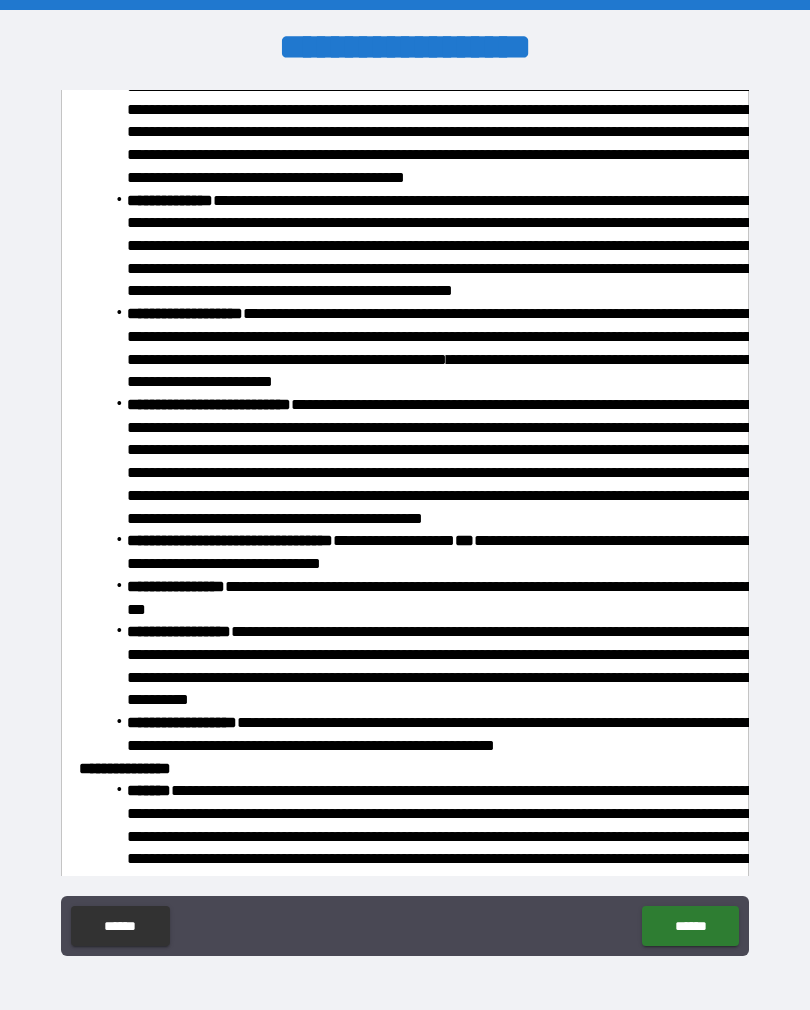 click on "******" at bounding box center (690, 926) 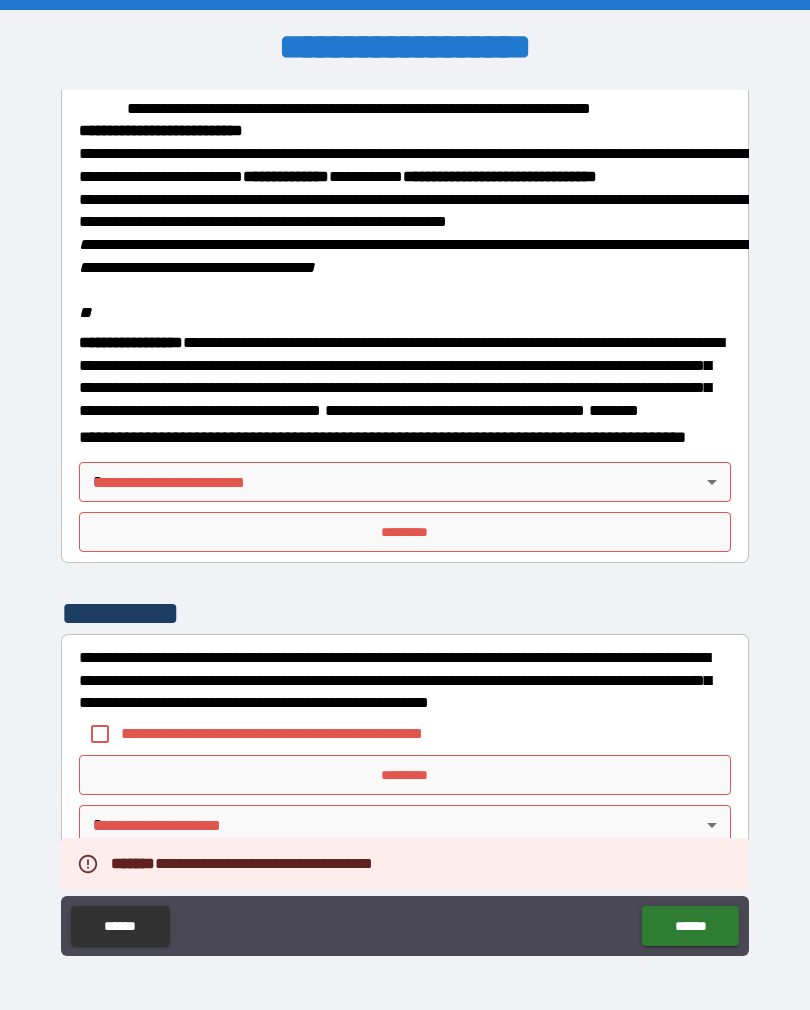 scroll, scrollTop: 2323, scrollLeft: 0, axis: vertical 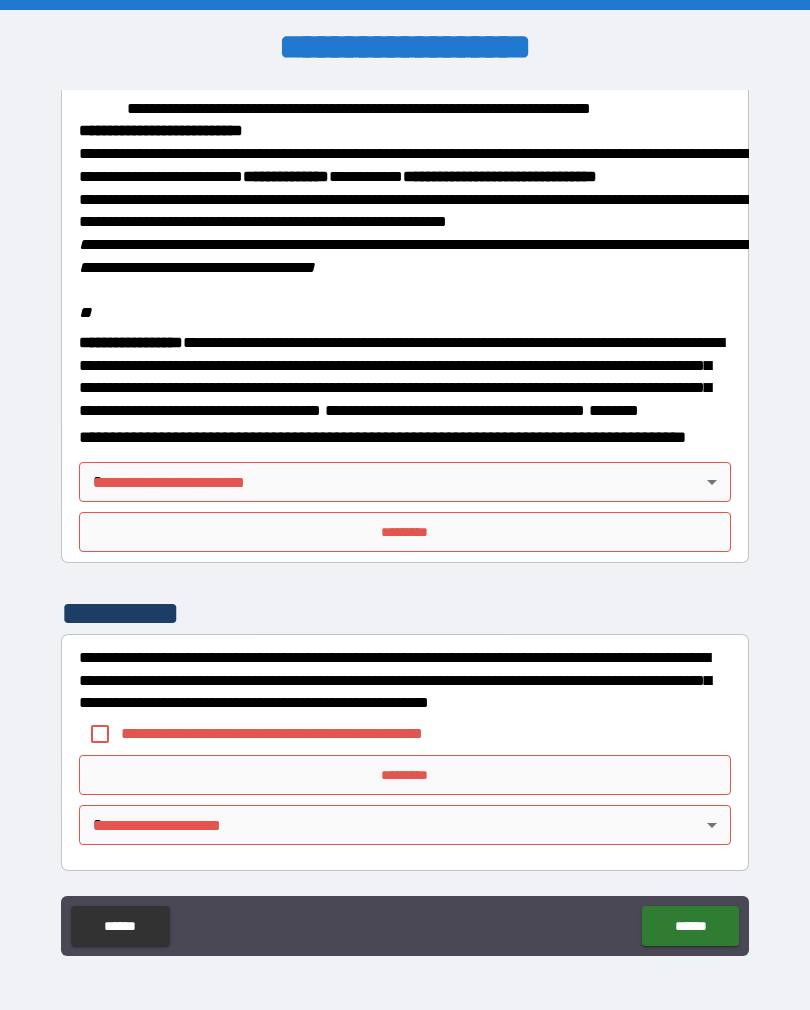 click on "**********" at bounding box center [405, 520] 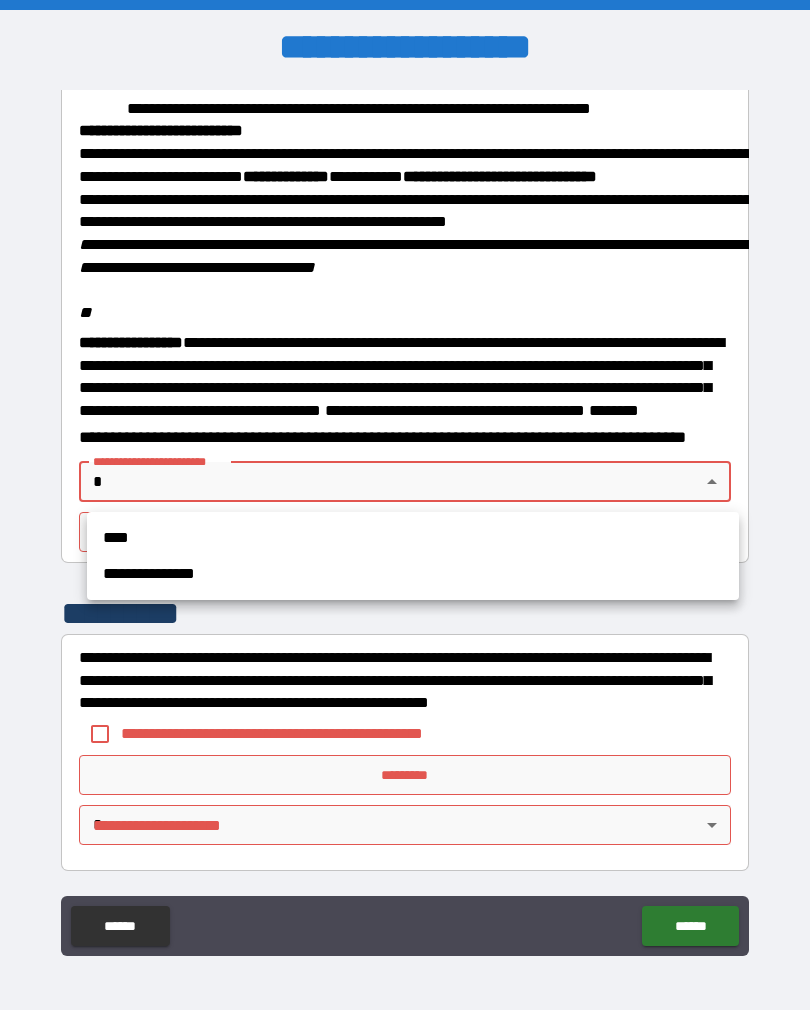 click on "****" at bounding box center (413, 538) 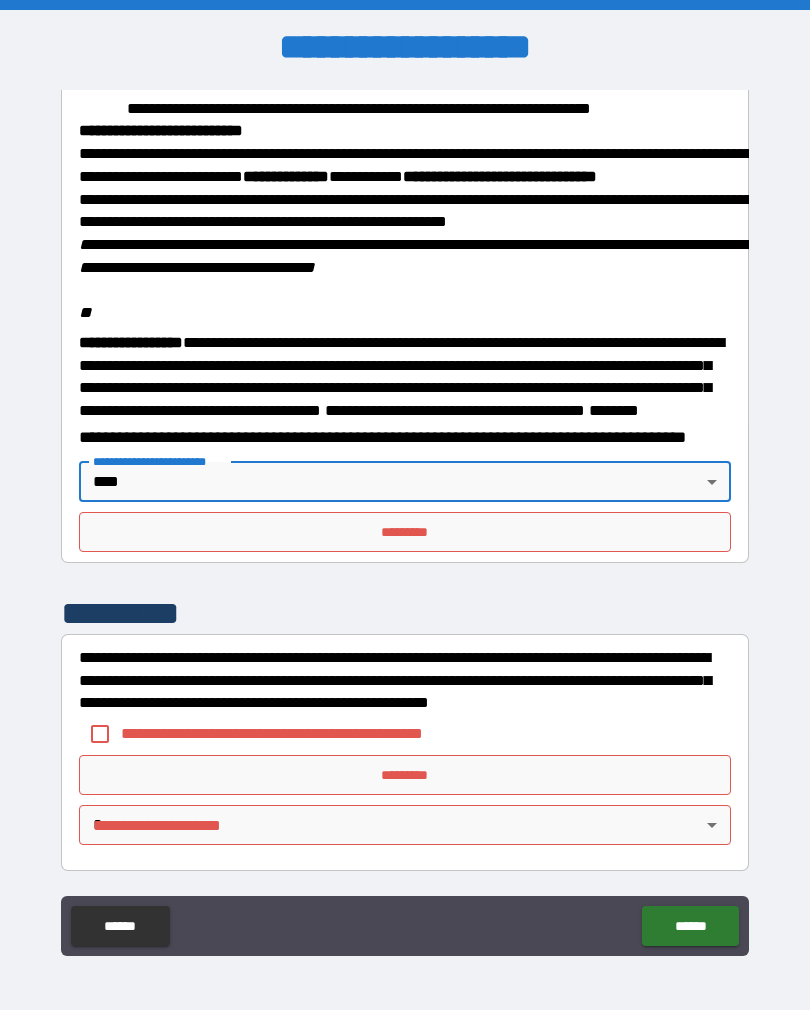 click on "*********" at bounding box center (405, 532) 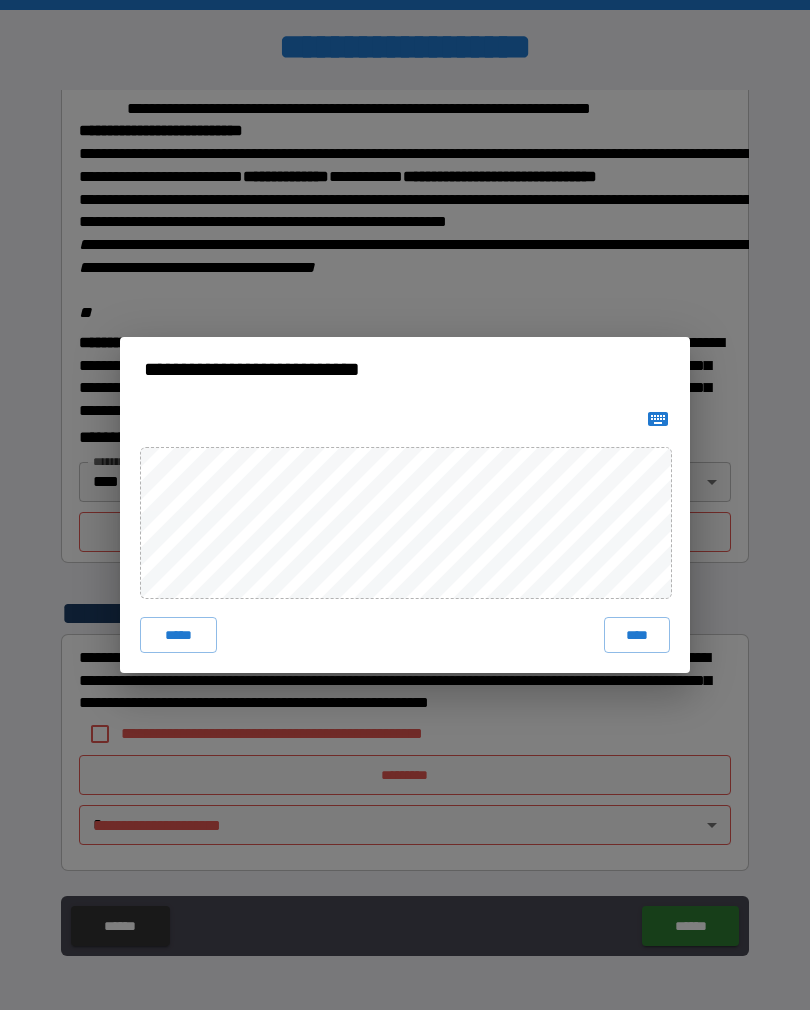 click on "****" at bounding box center (637, 635) 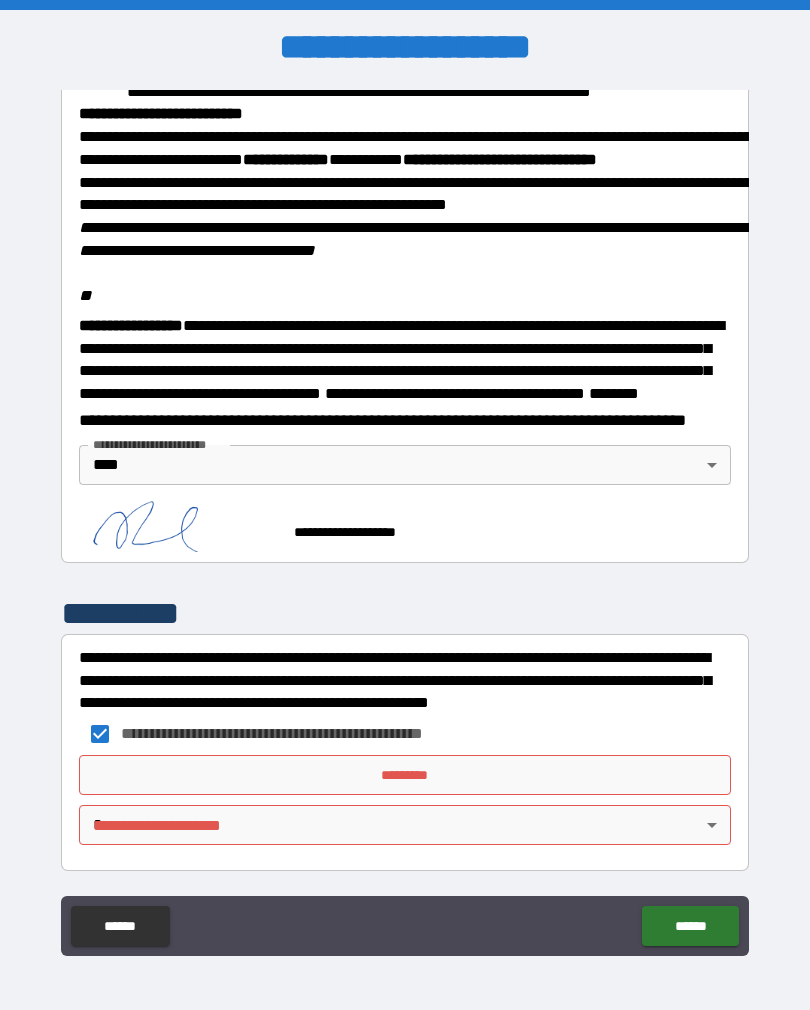 scroll, scrollTop: 2340, scrollLeft: 0, axis: vertical 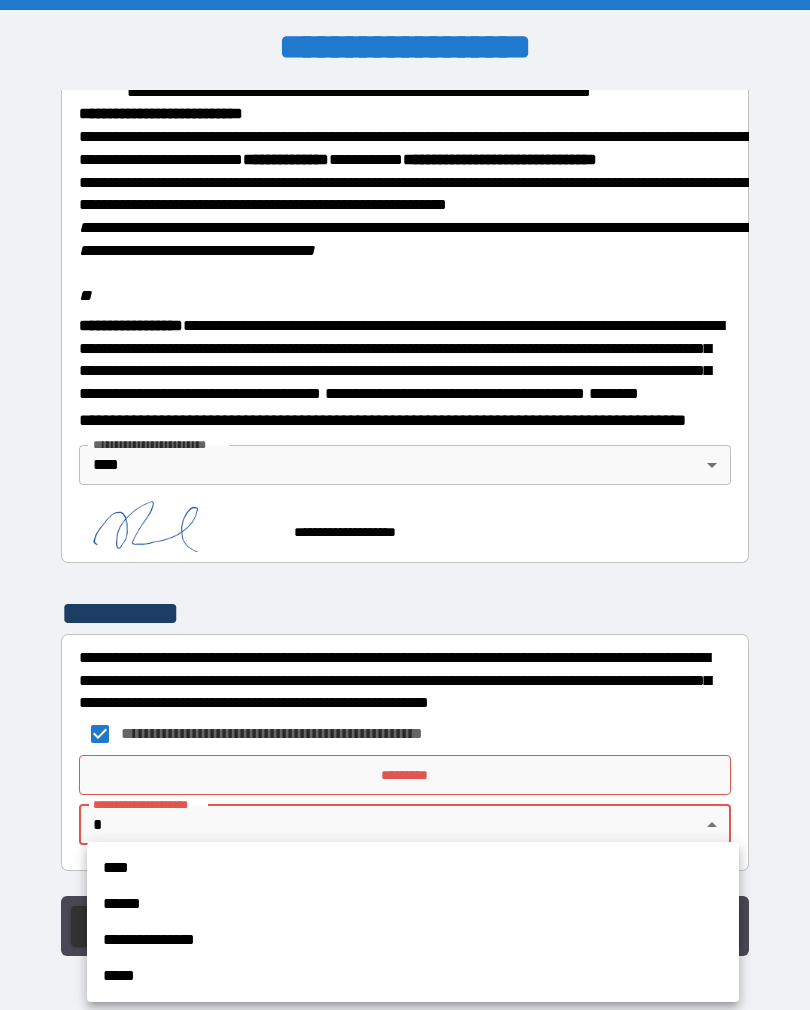 click on "****" at bounding box center (413, 868) 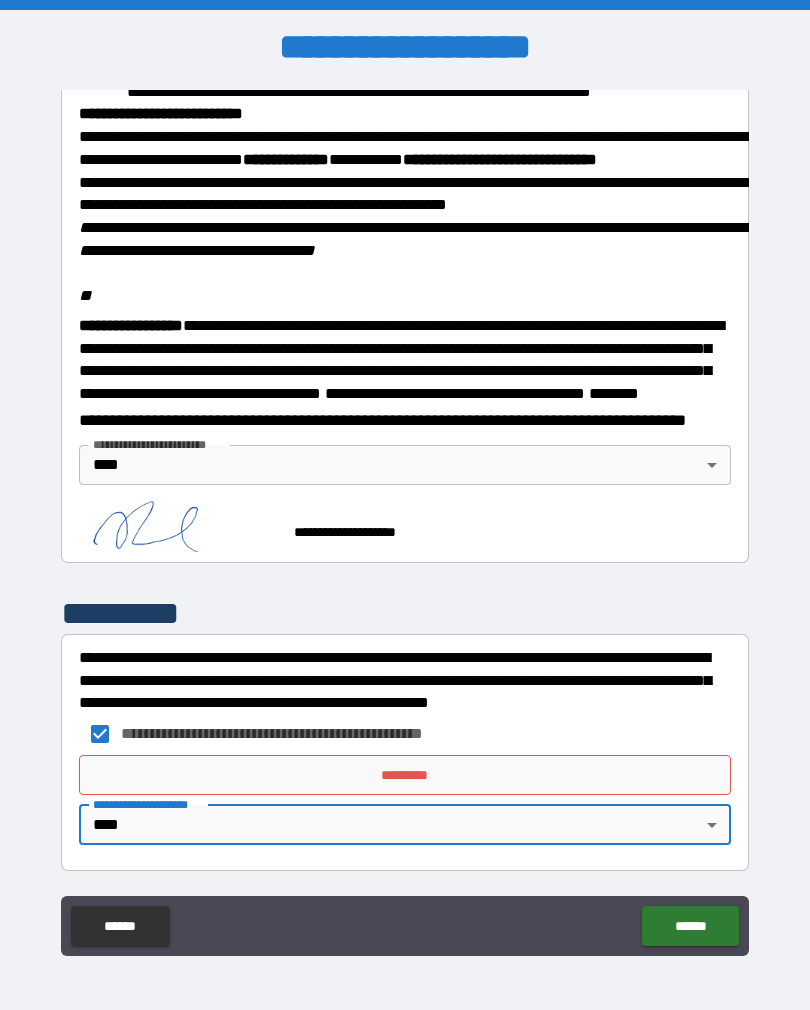 click on "*********" at bounding box center [405, 775] 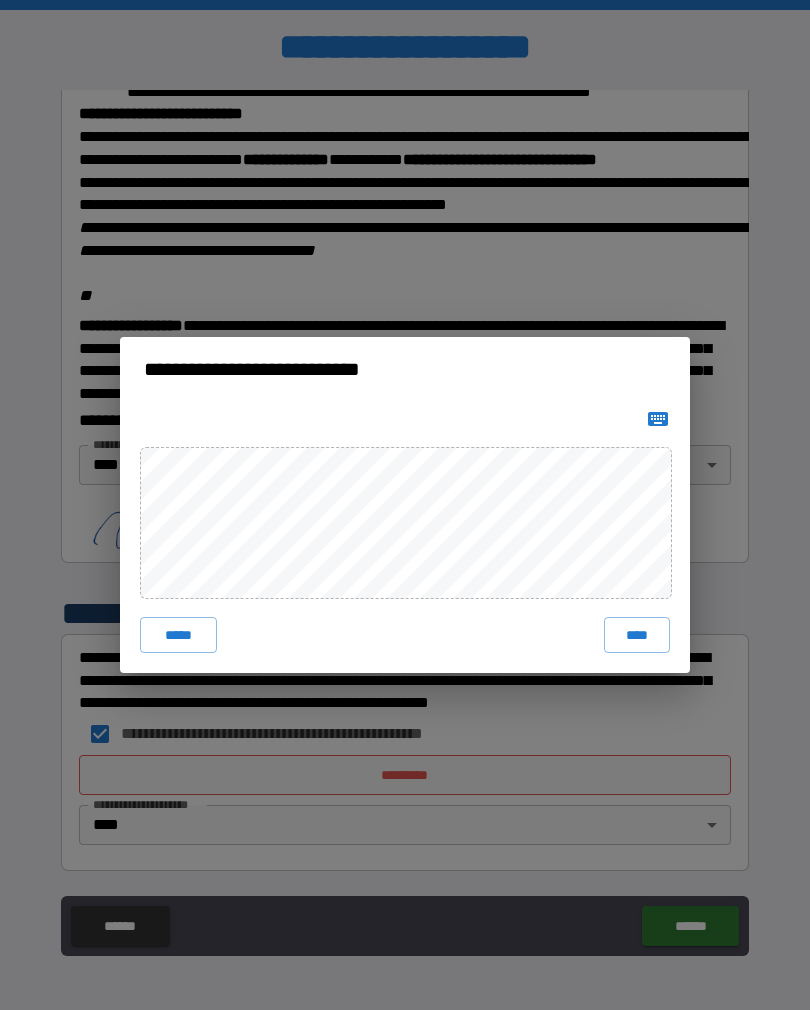 click on "****" at bounding box center (637, 635) 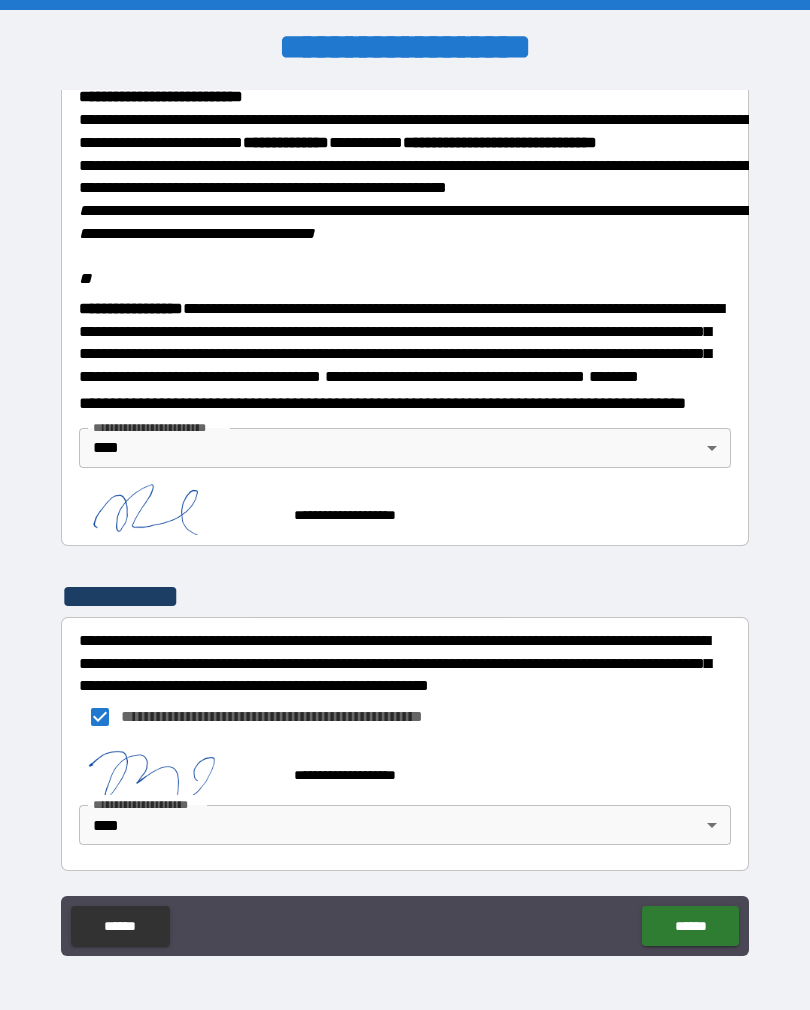 click on "******" at bounding box center (690, 926) 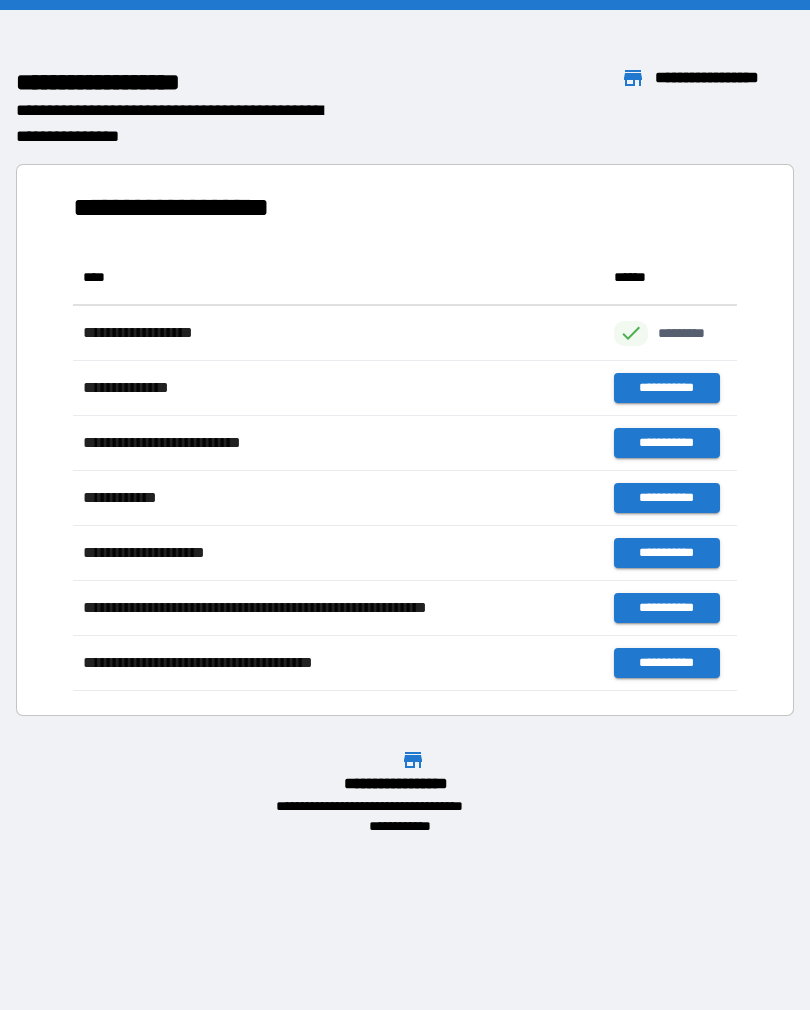 scroll, scrollTop: 1, scrollLeft: 1, axis: both 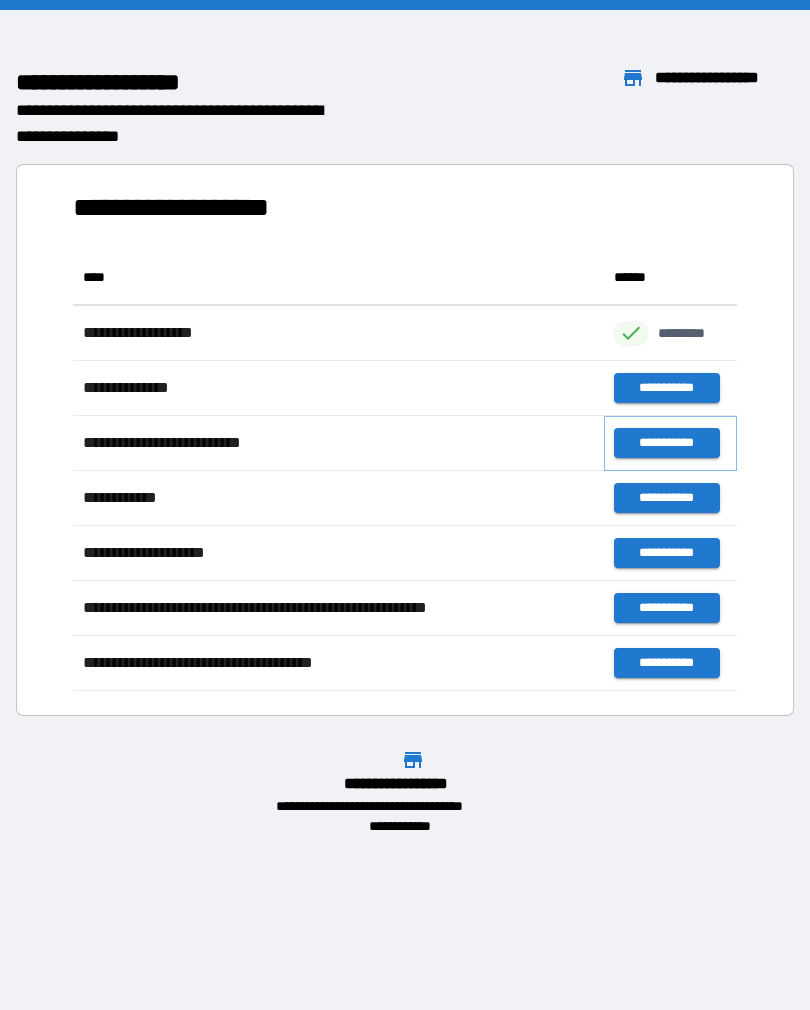 click on "**********" at bounding box center [666, 443] 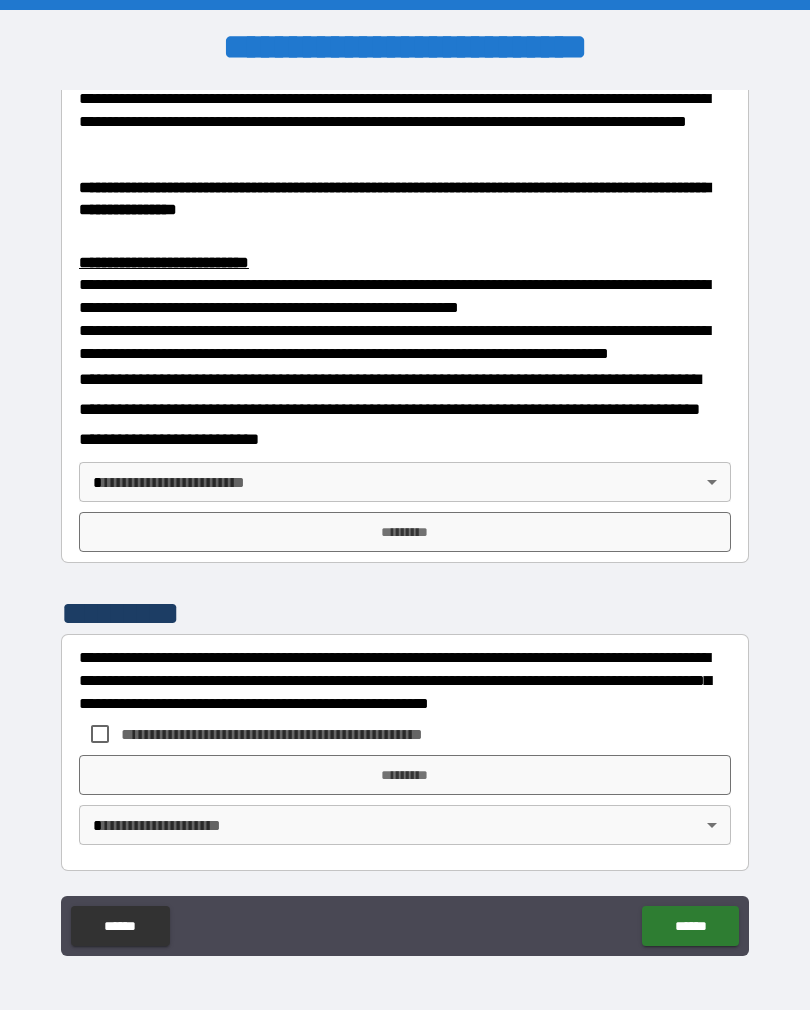 scroll, scrollTop: 747, scrollLeft: 0, axis: vertical 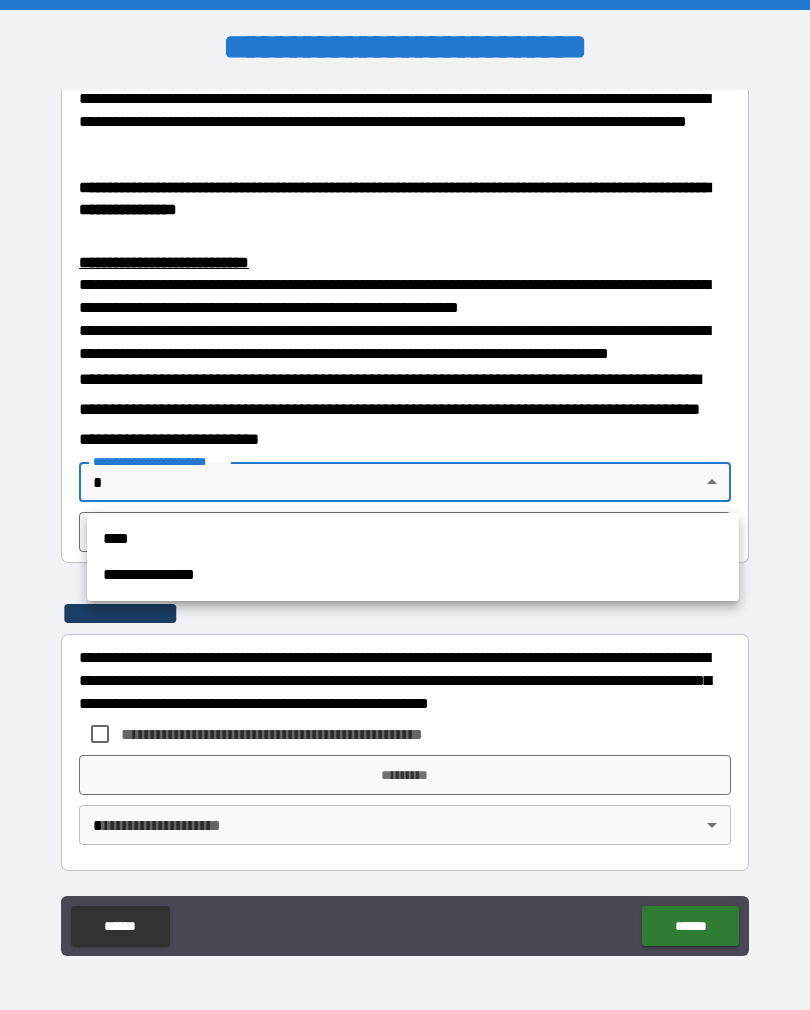 click on "****" at bounding box center [413, 539] 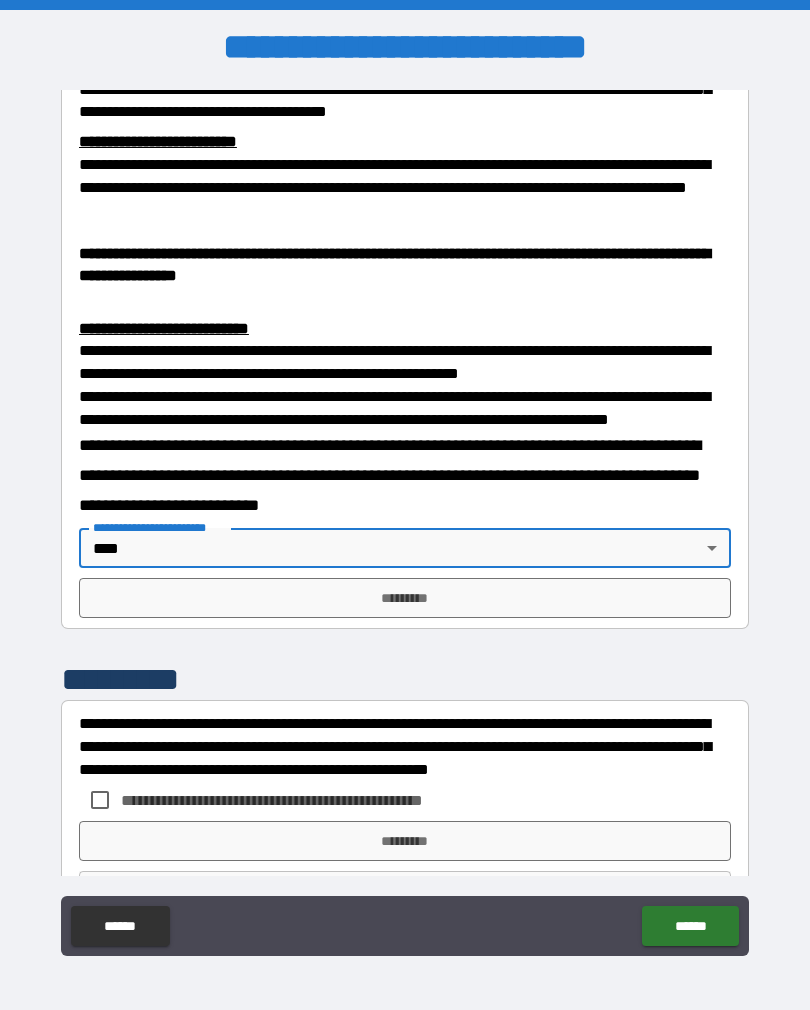scroll, scrollTop: 611, scrollLeft: 0, axis: vertical 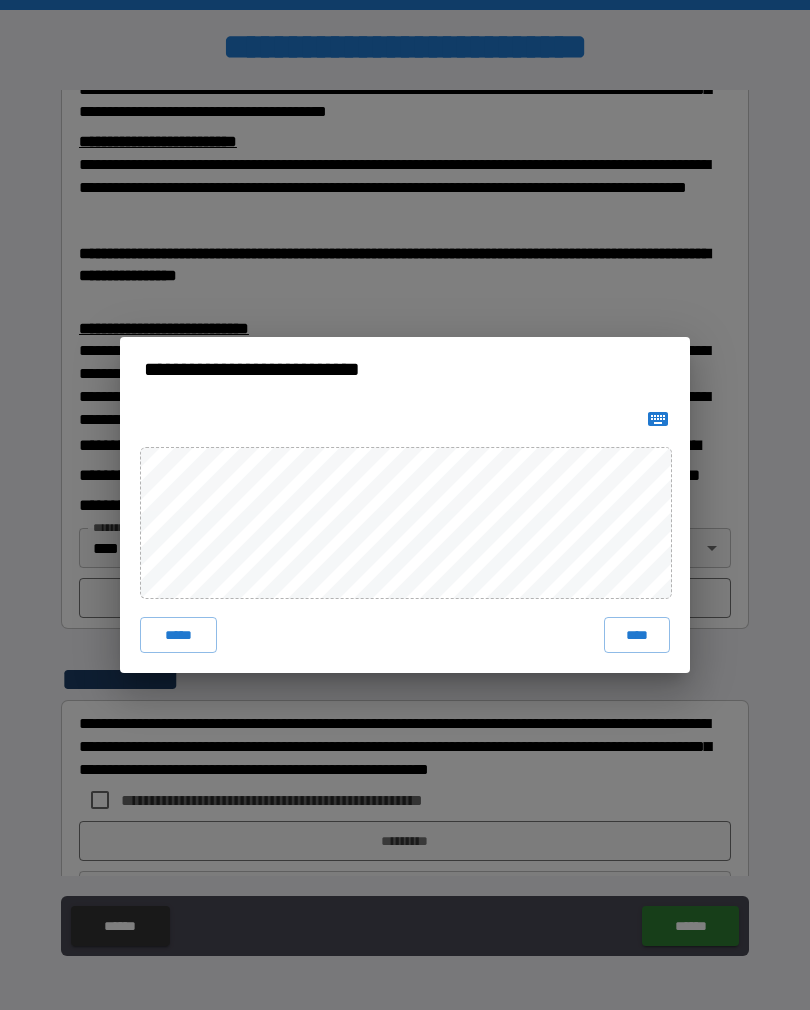 click on "****" at bounding box center (637, 635) 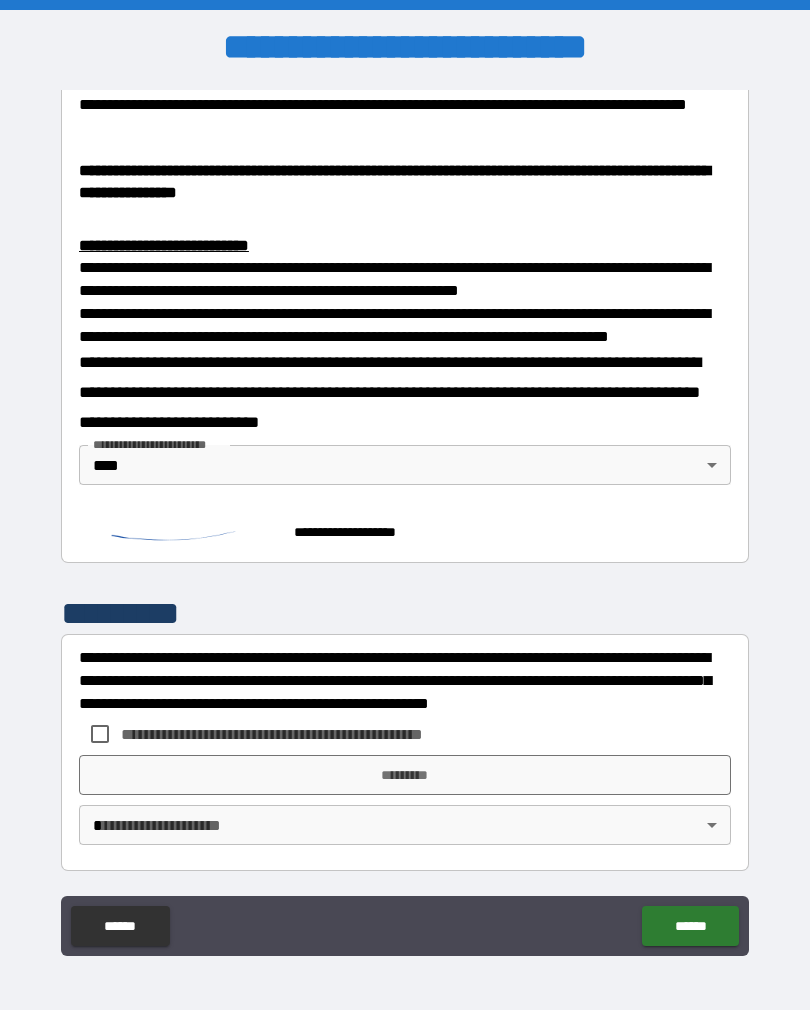 scroll, scrollTop: 765, scrollLeft: 0, axis: vertical 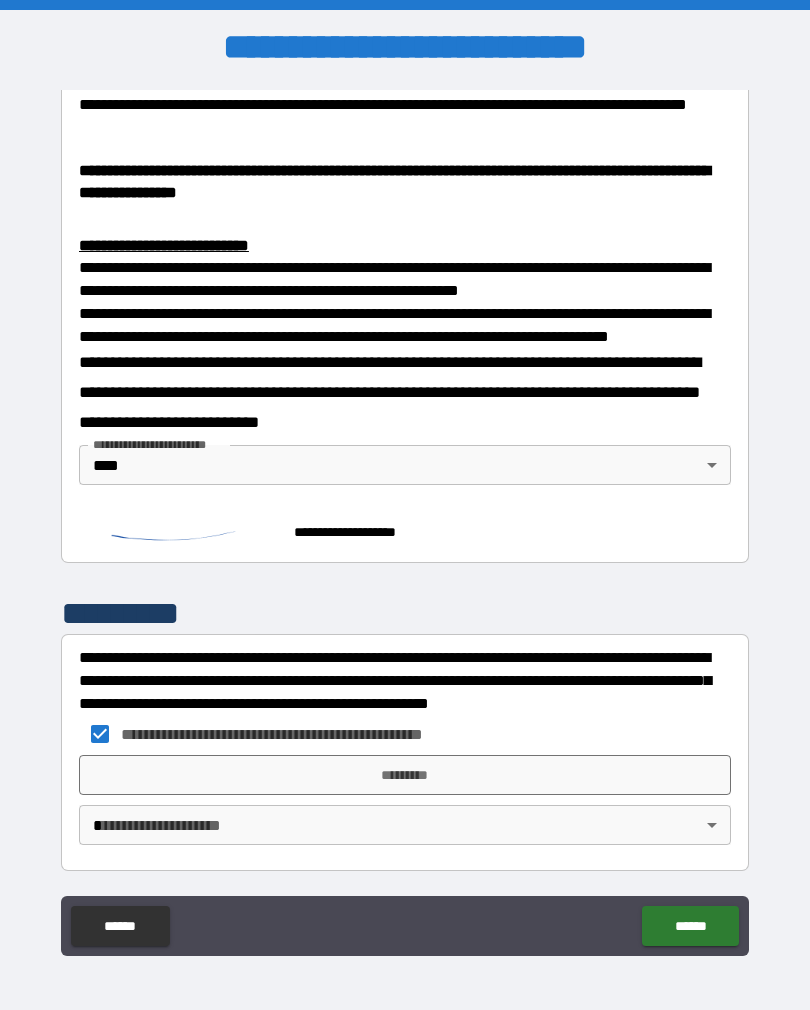 click on "**********" at bounding box center [405, 520] 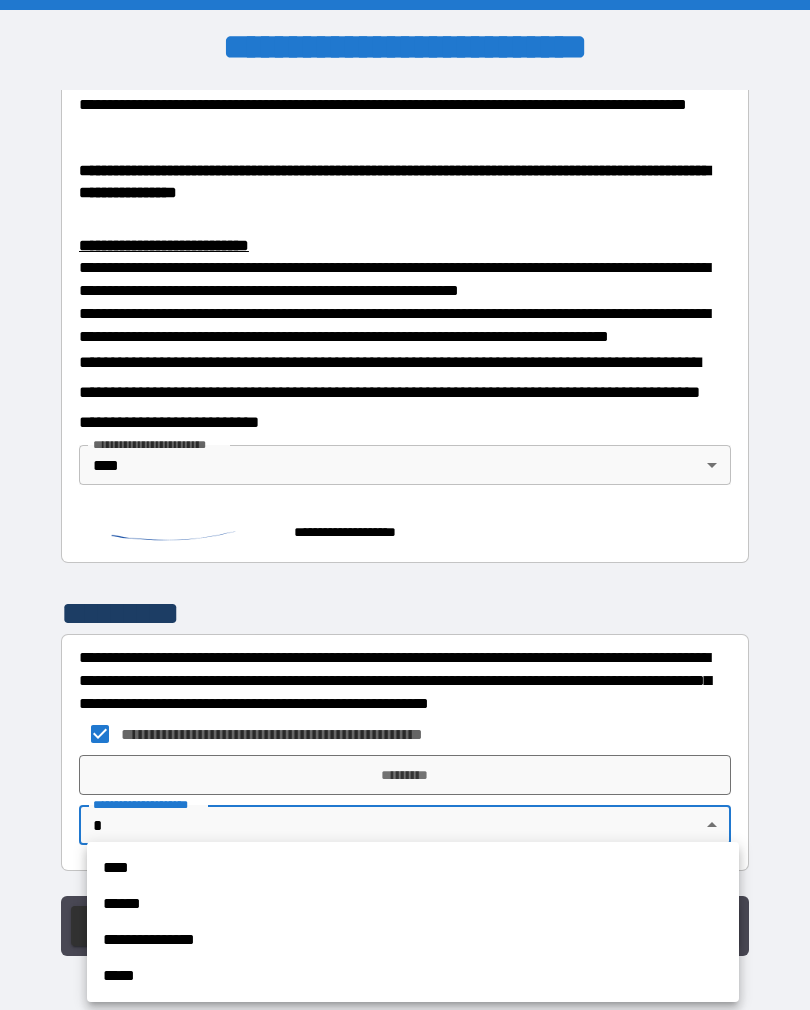 click on "****" at bounding box center [413, 868] 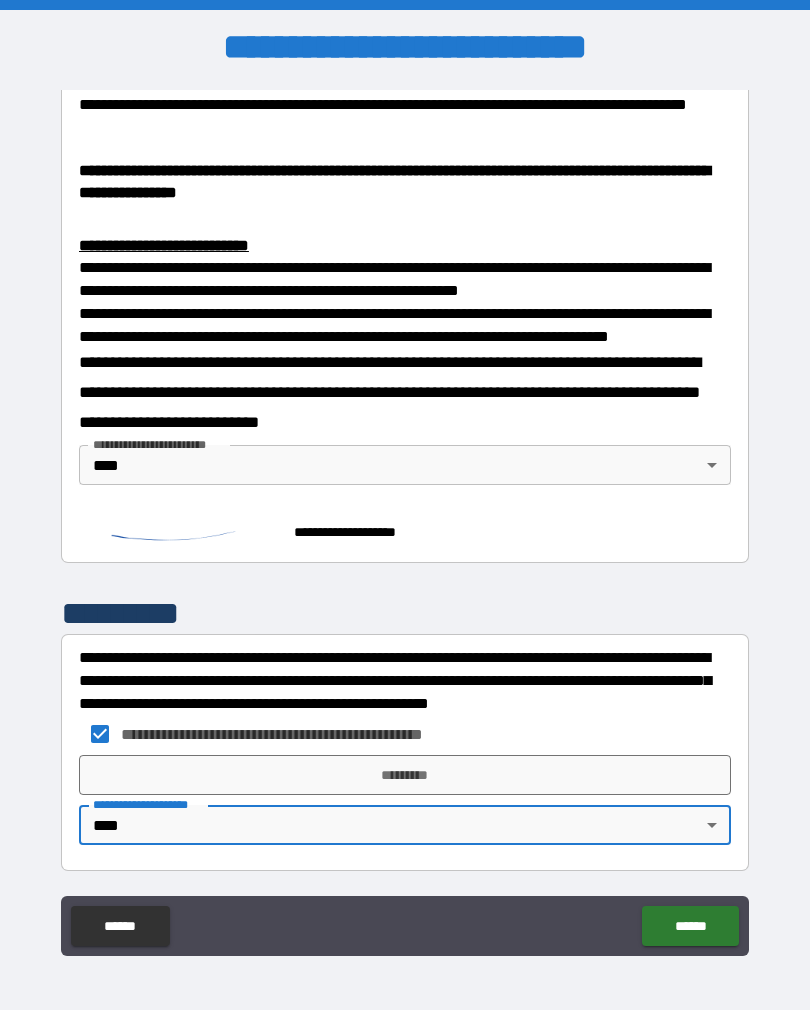 click on "*********" at bounding box center (405, 775) 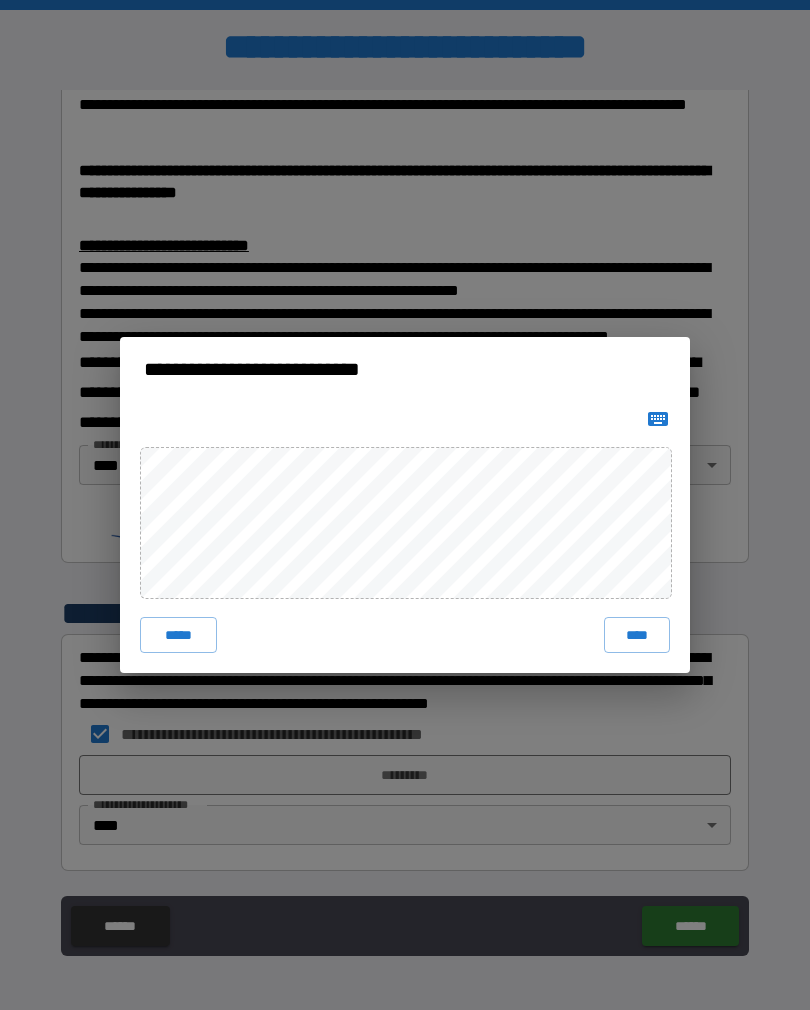 click on "****" at bounding box center (637, 635) 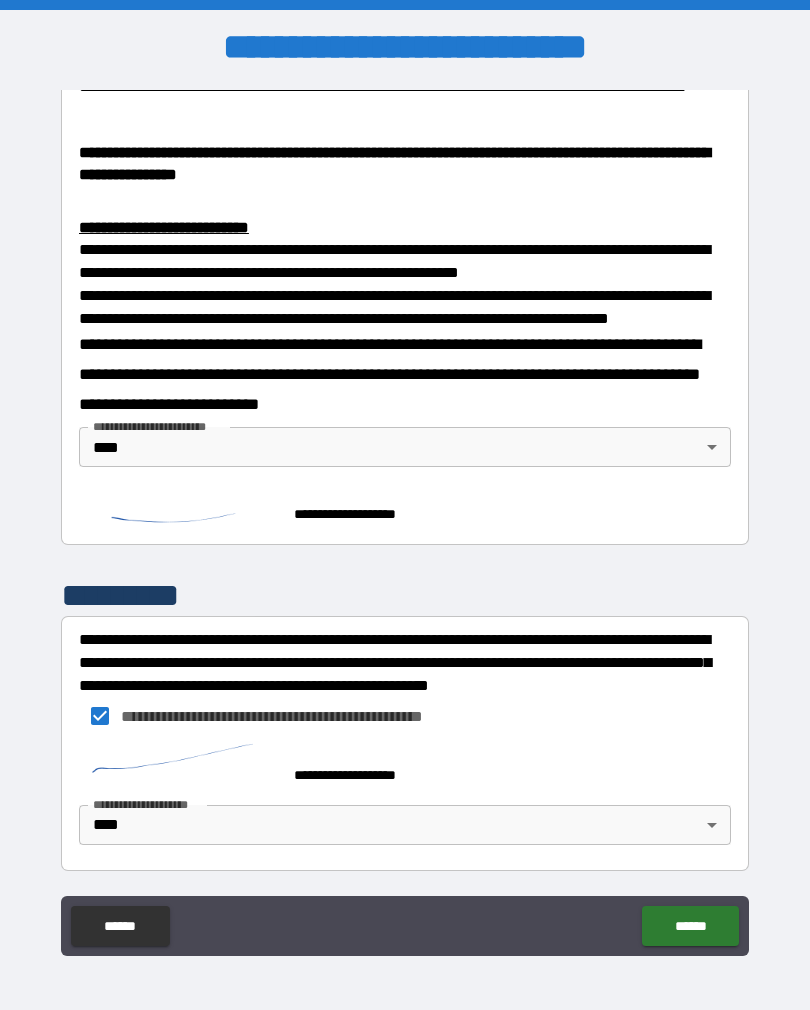click on "******" at bounding box center (690, 926) 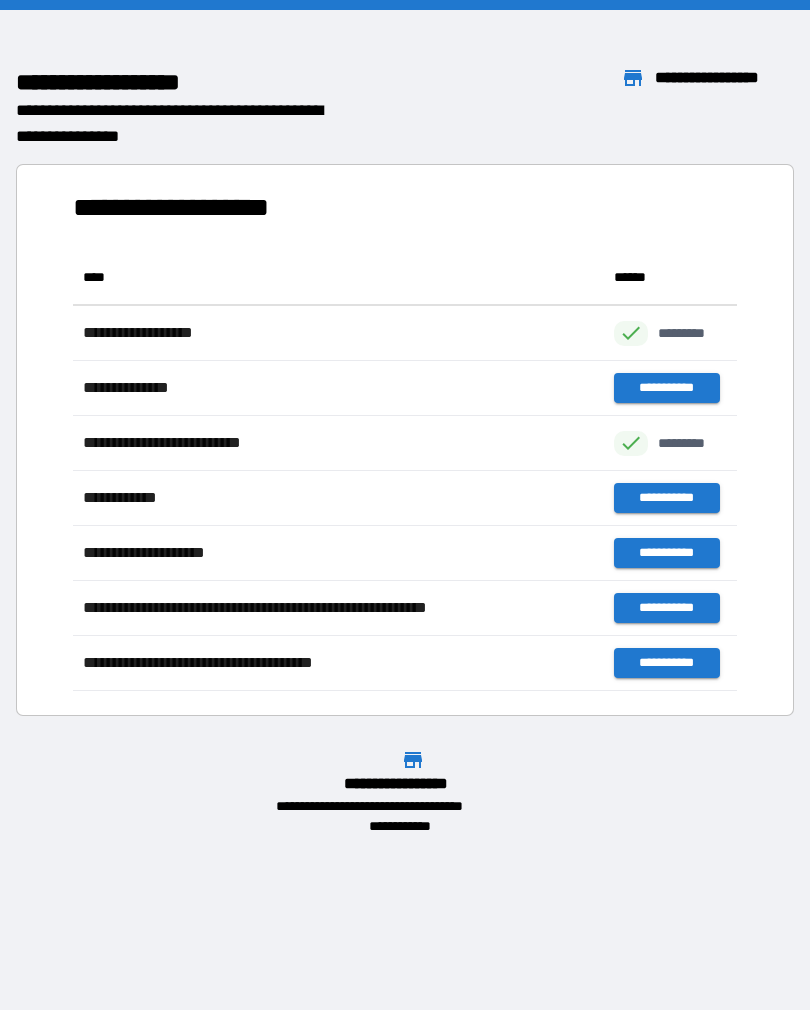 scroll, scrollTop: 1, scrollLeft: 1, axis: both 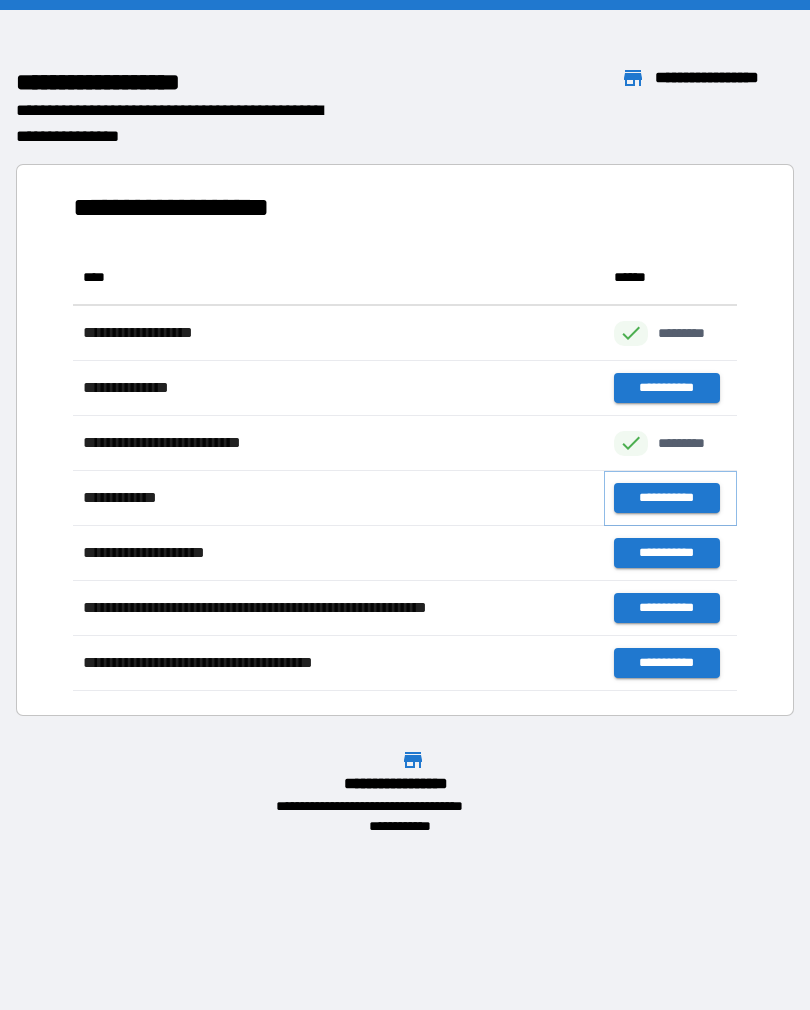 click on "**********" at bounding box center (666, 498) 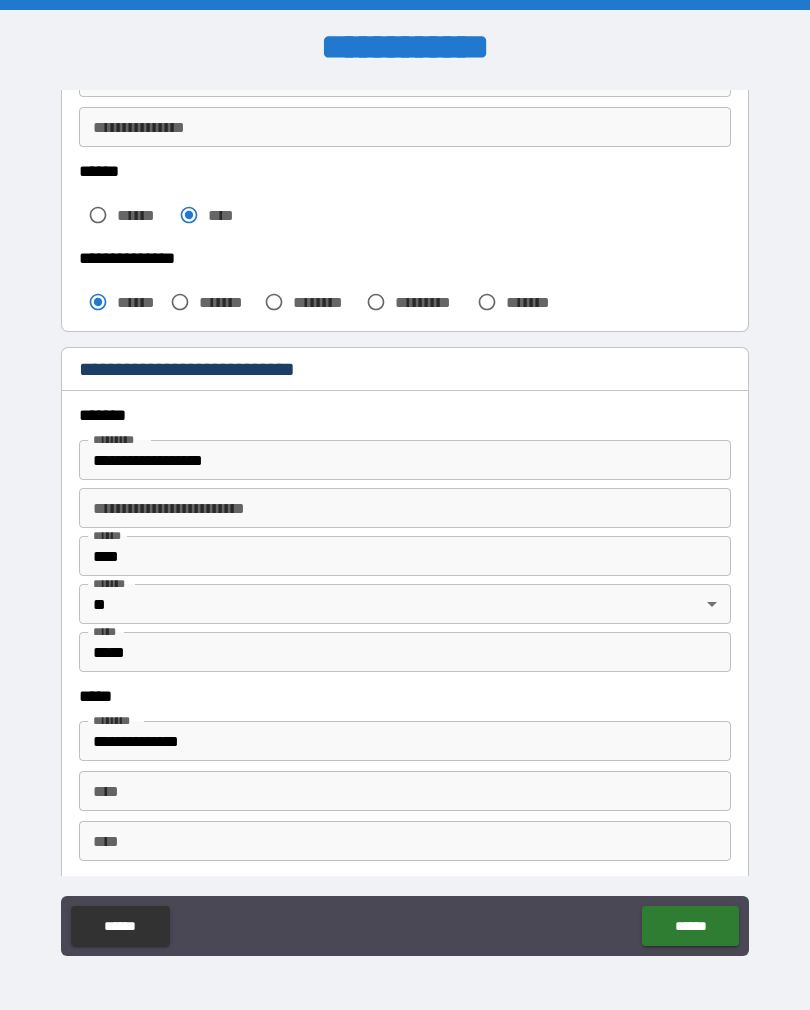 scroll, scrollTop: 470, scrollLeft: 0, axis: vertical 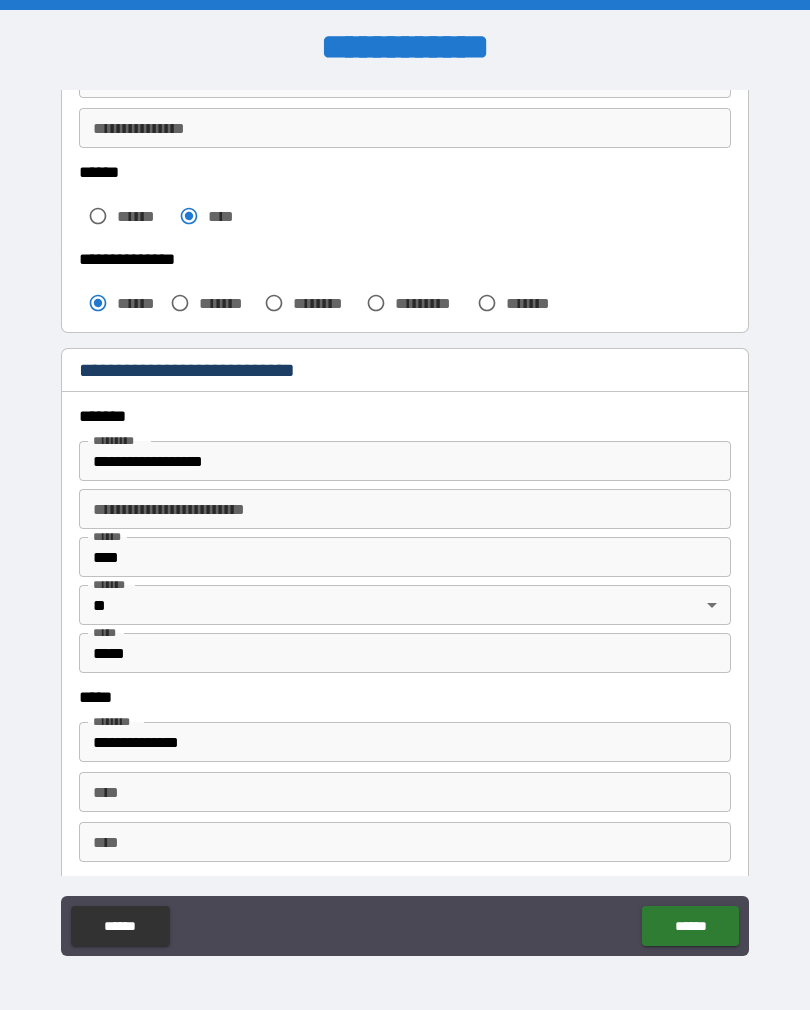 click on "**********" at bounding box center [405, 509] 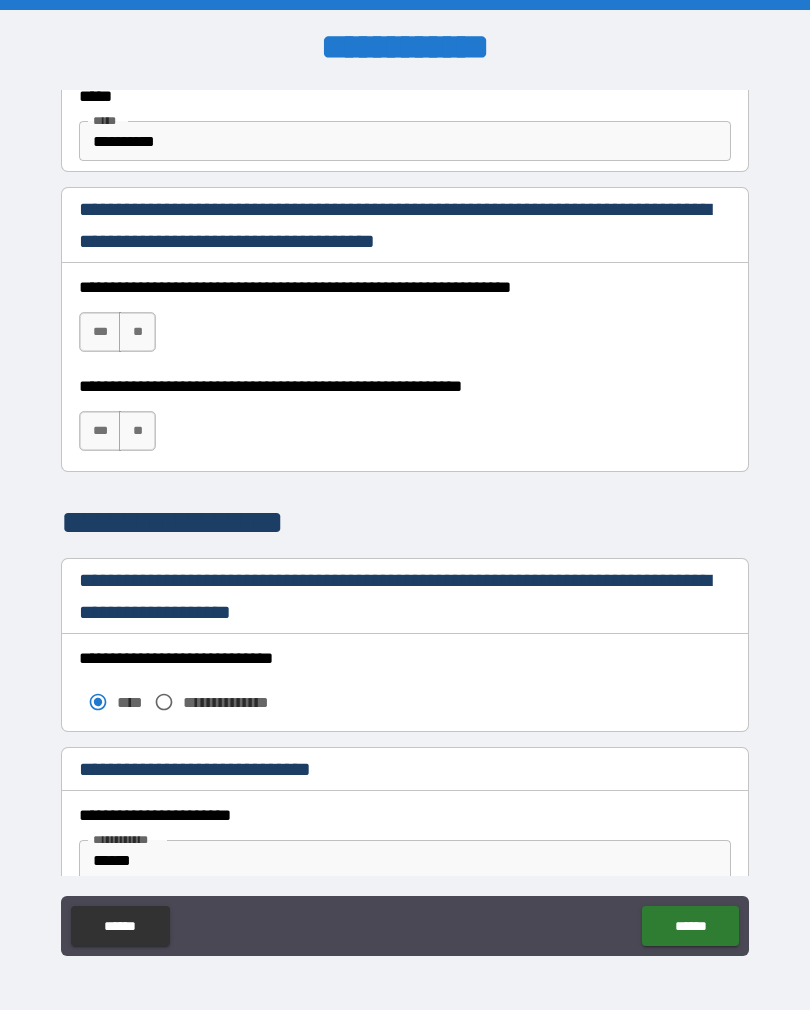 scroll, scrollTop: 1261, scrollLeft: 0, axis: vertical 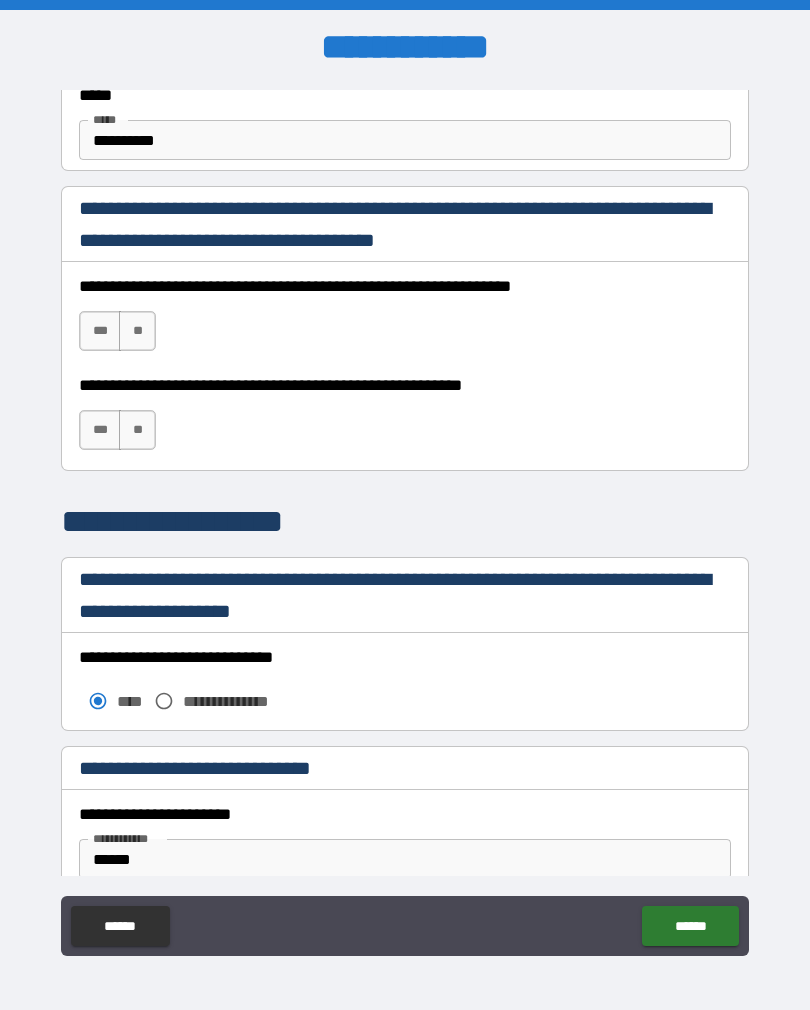 type on "**********" 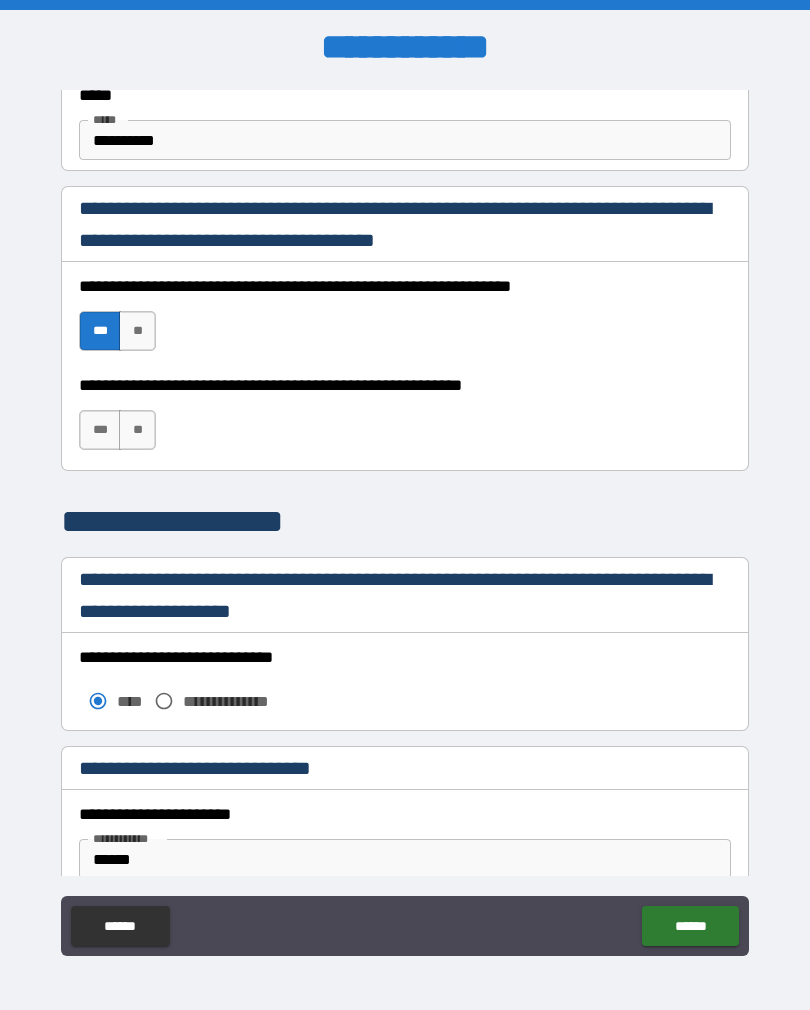 click on "***" at bounding box center (100, 430) 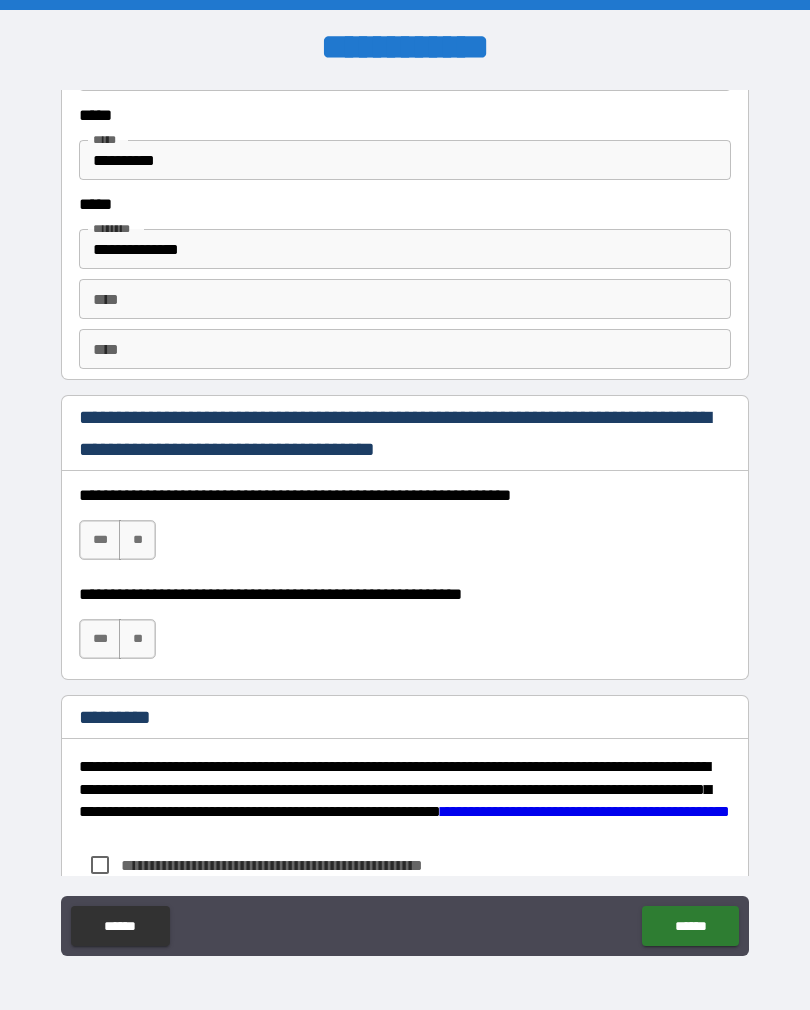 scroll, scrollTop: 2706, scrollLeft: 0, axis: vertical 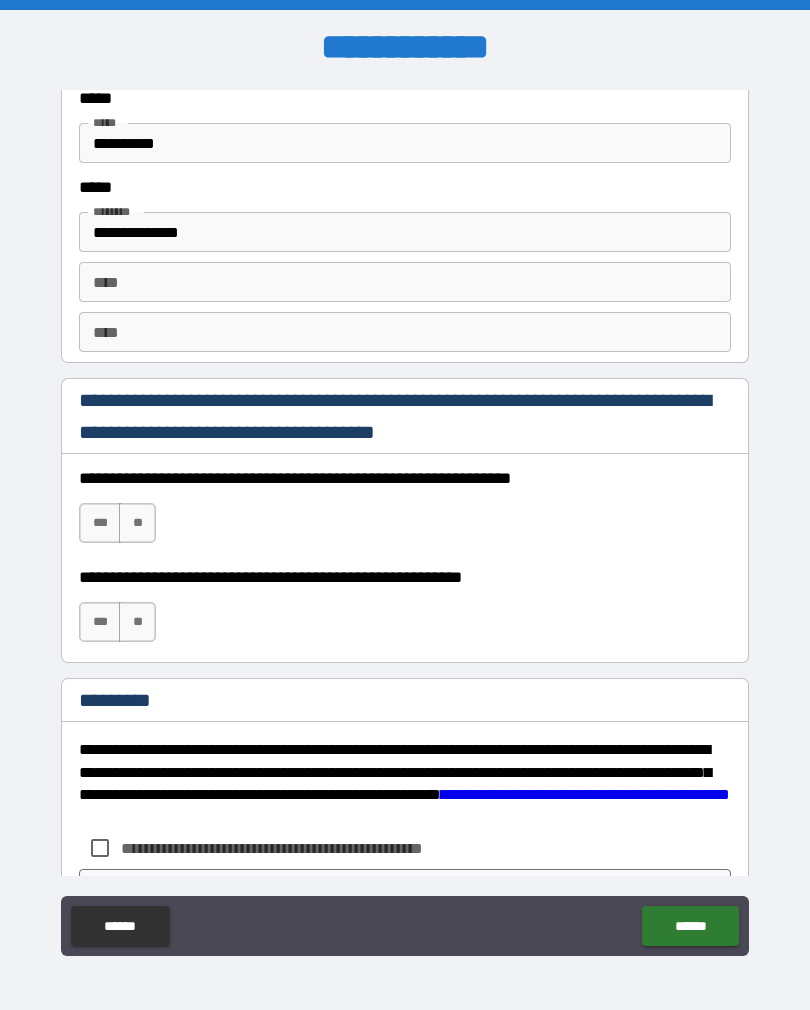 click on "***" at bounding box center [100, 523] 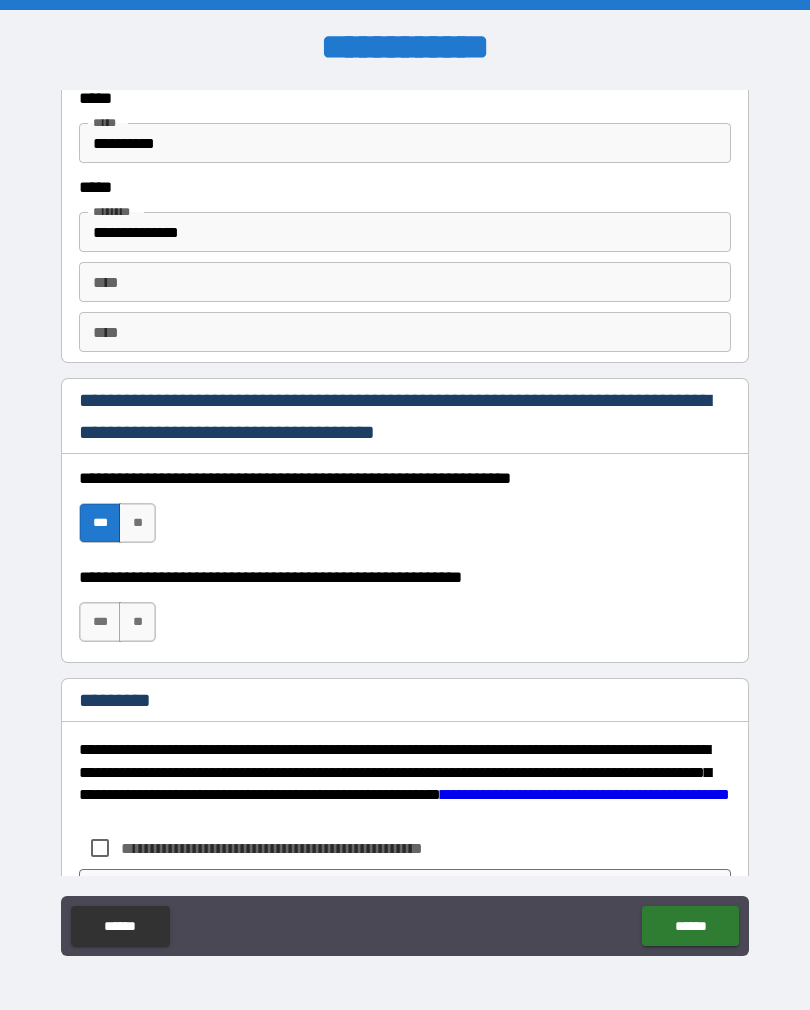 click on "***" at bounding box center (100, 622) 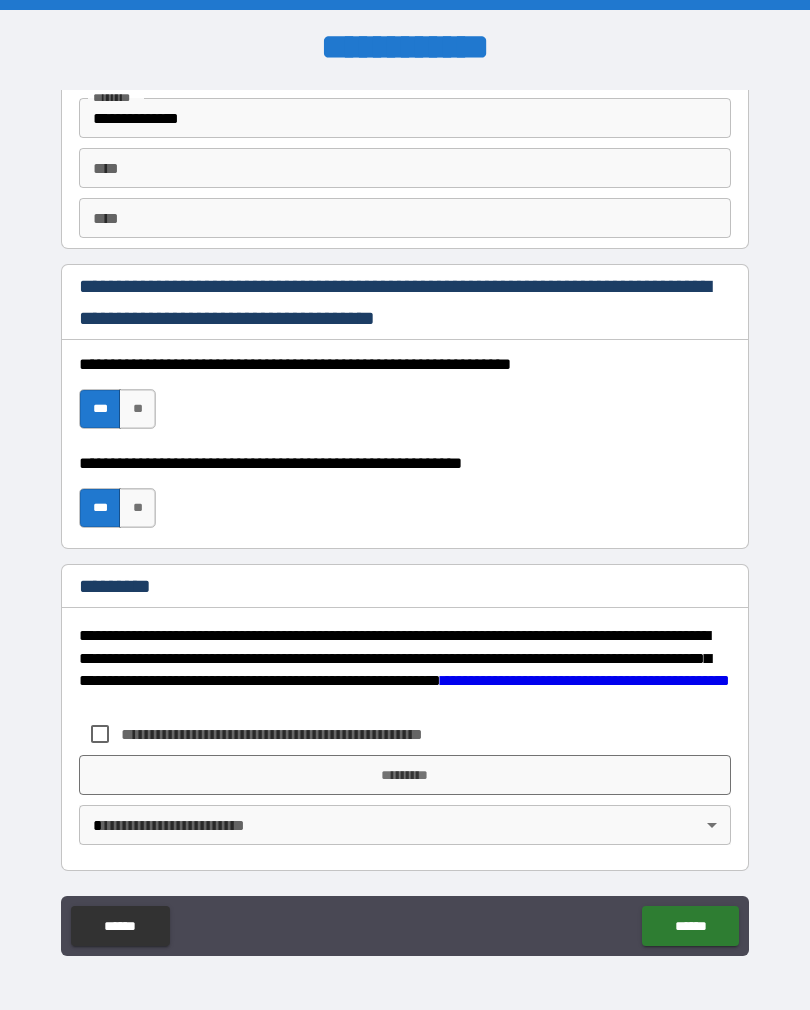 scroll, scrollTop: 2820, scrollLeft: 0, axis: vertical 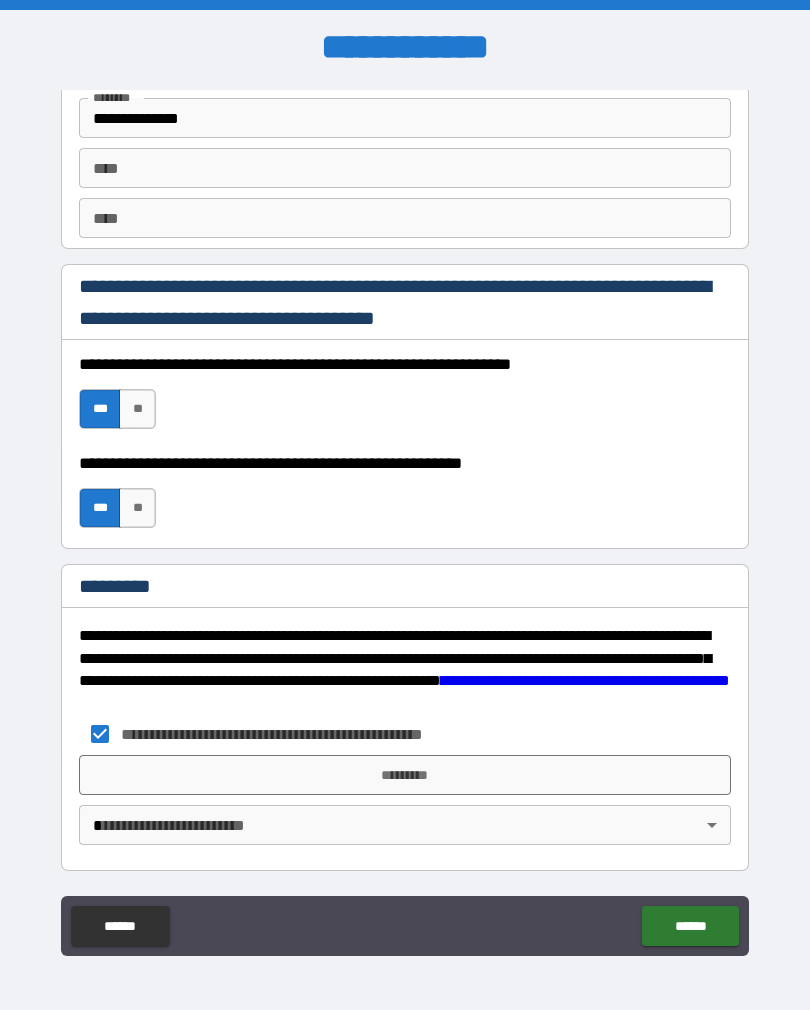 click on "*********" at bounding box center (405, 775) 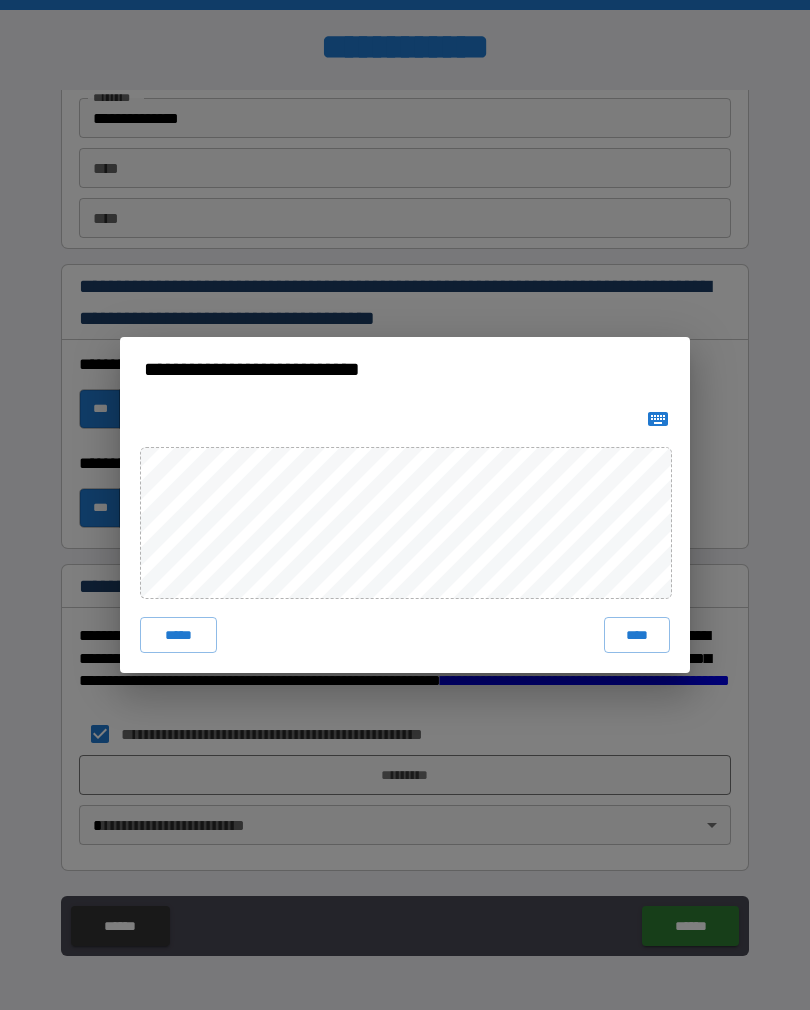 click on "****" at bounding box center (637, 635) 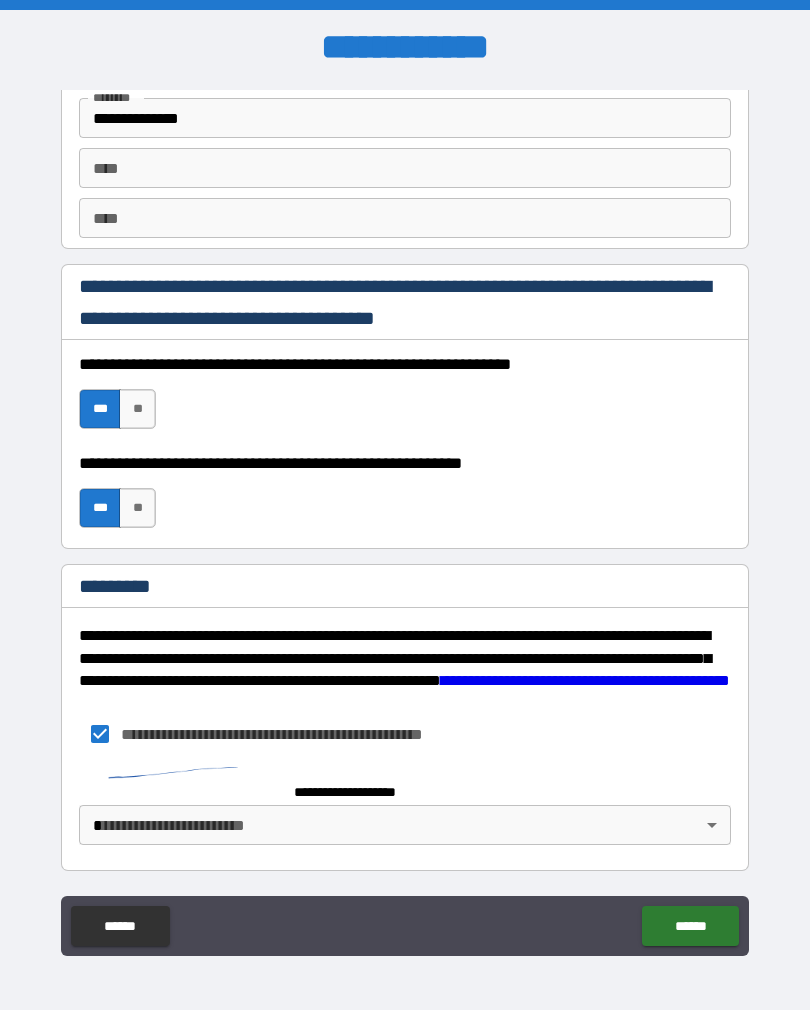 scroll, scrollTop: 2810, scrollLeft: 0, axis: vertical 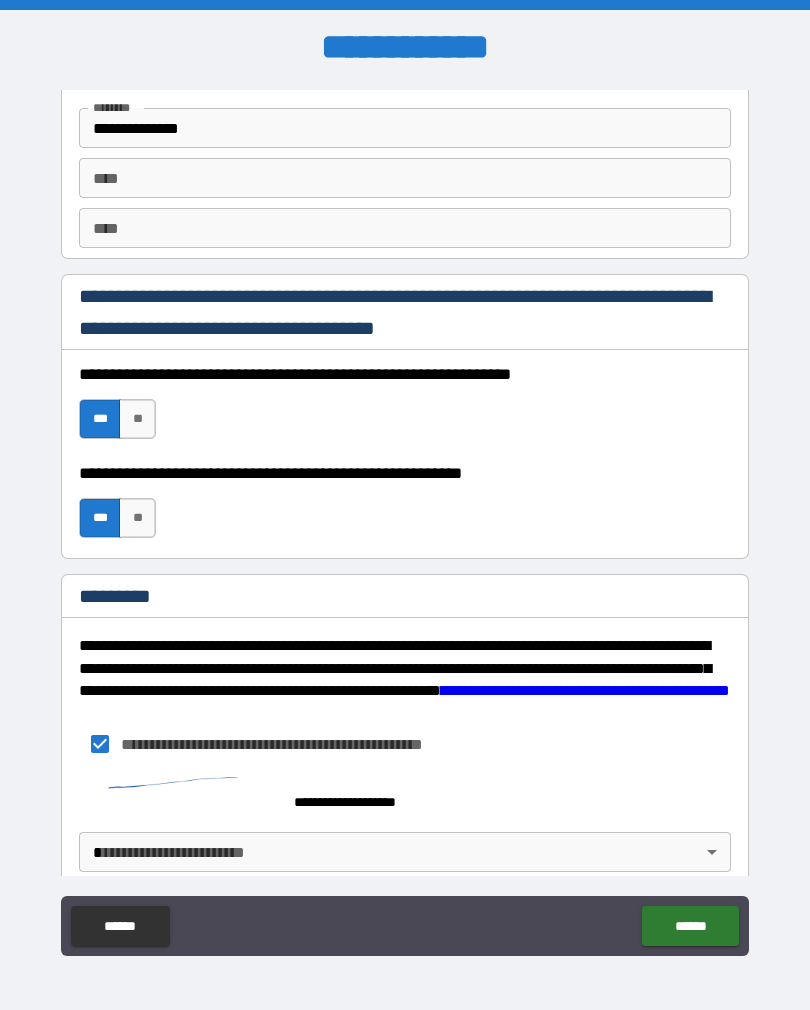 click on "**********" at bounding box center [405, 520] 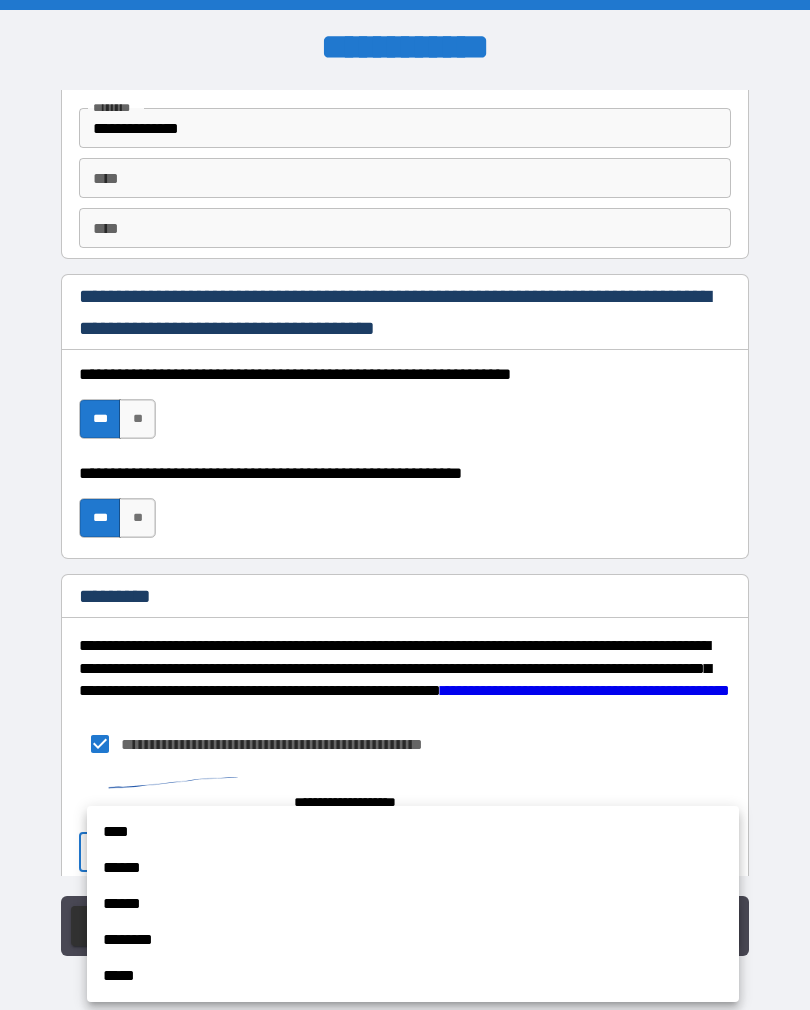click on "****" at bounding box center (413, 832) 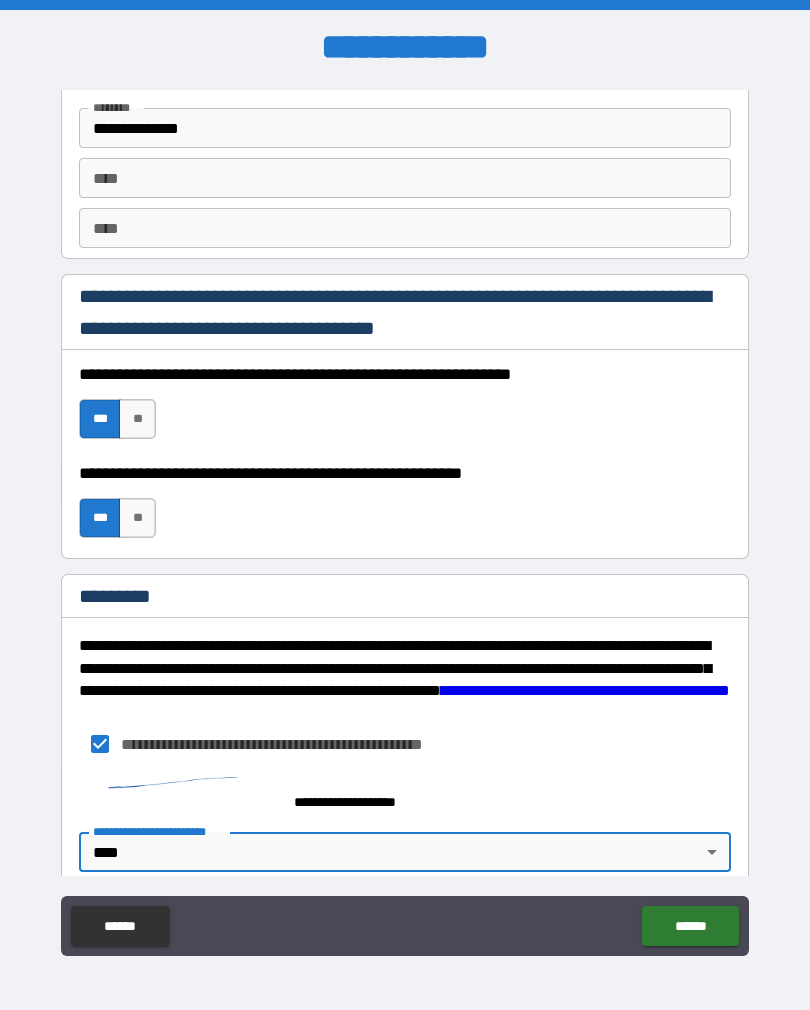 click on "******" at bounding box center [690, 926] 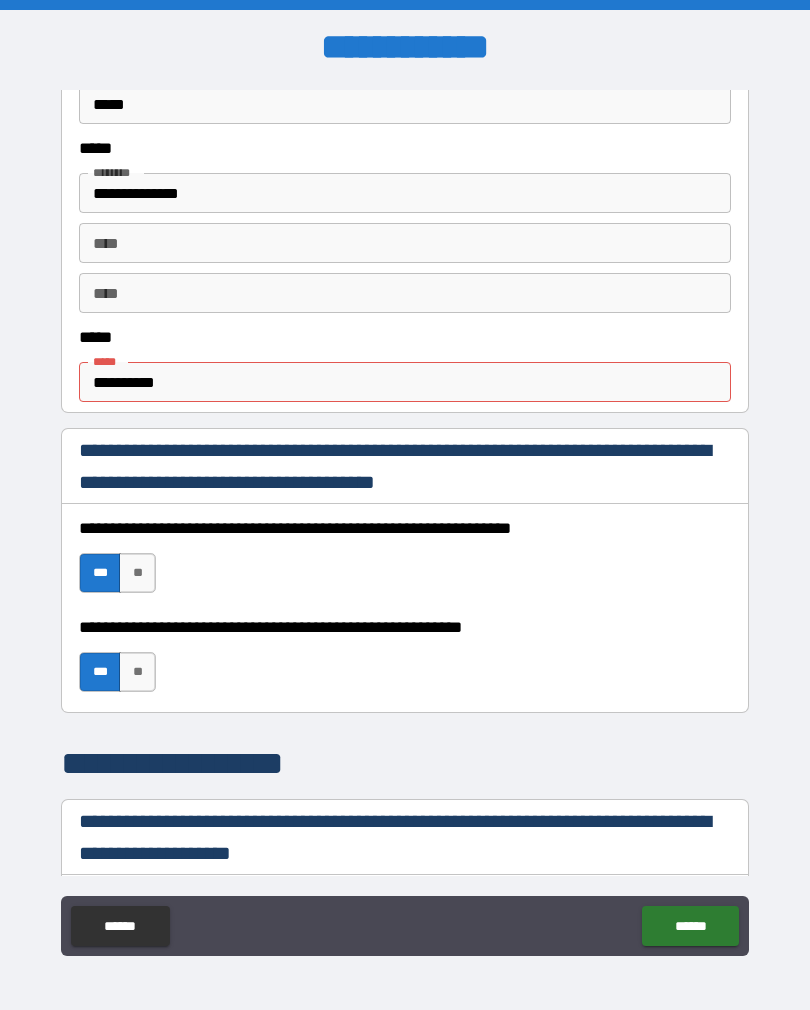 scroll, scrollTop: 1018, scrollLeft: 0, axis: vertical 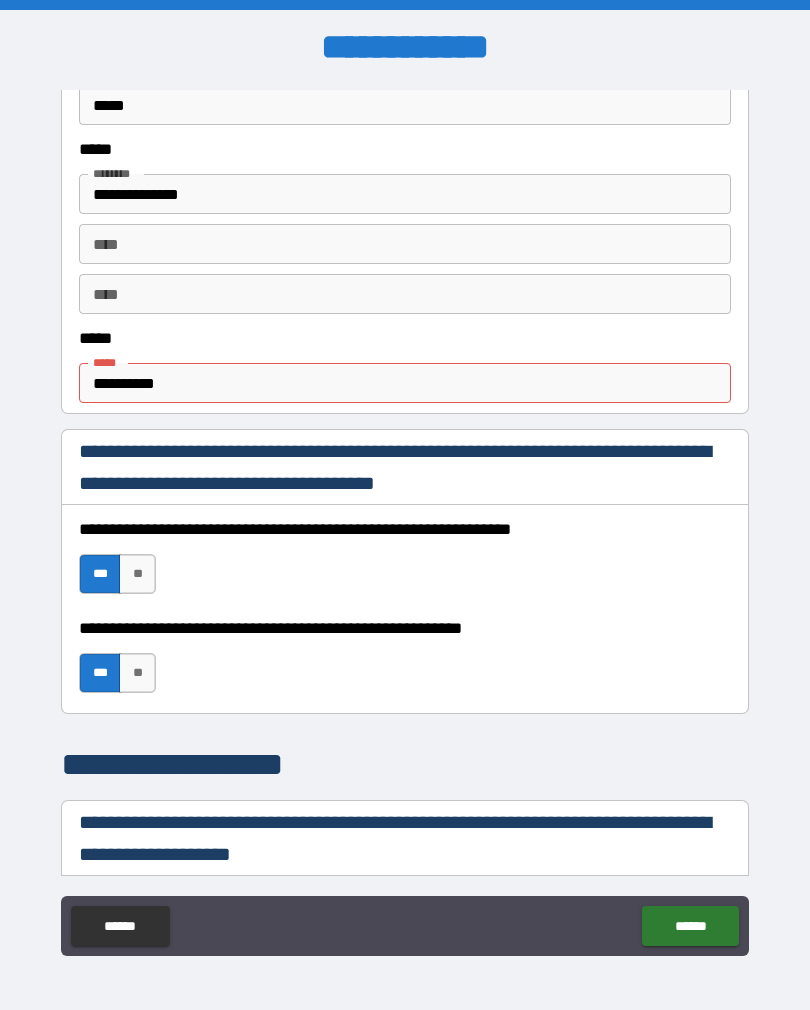 click on "**" at bounding box center [137, 673] 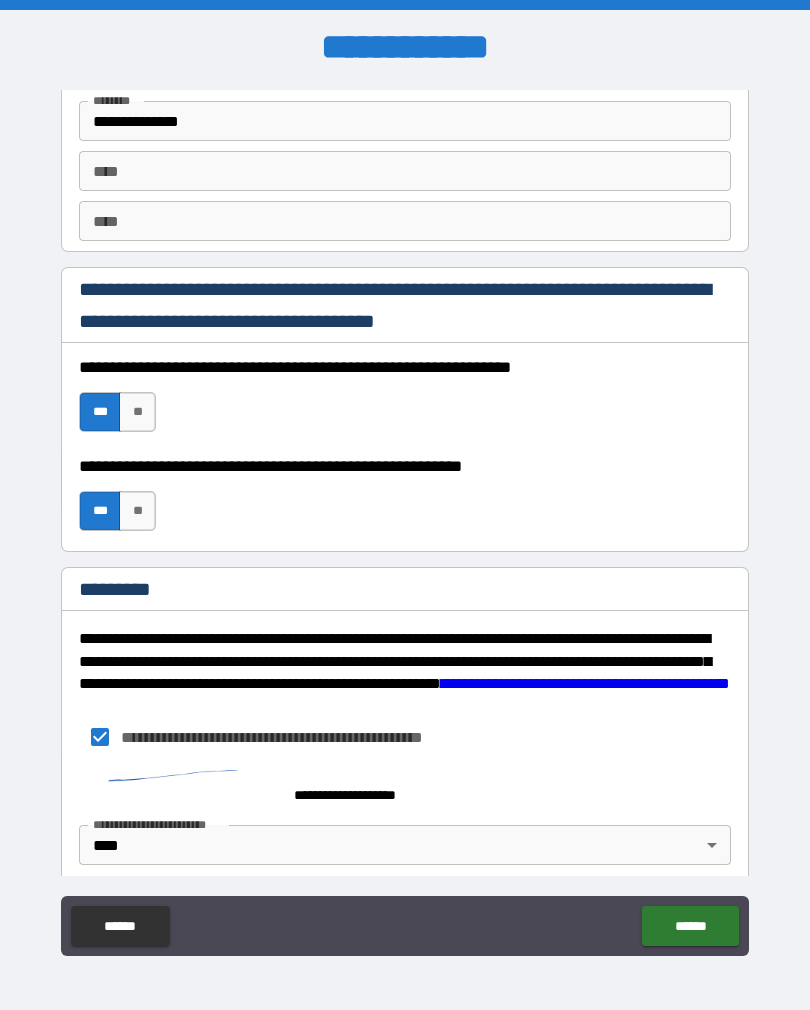 scroll, scrollTop: 2817, scrollLeft: 0, axis: vertical 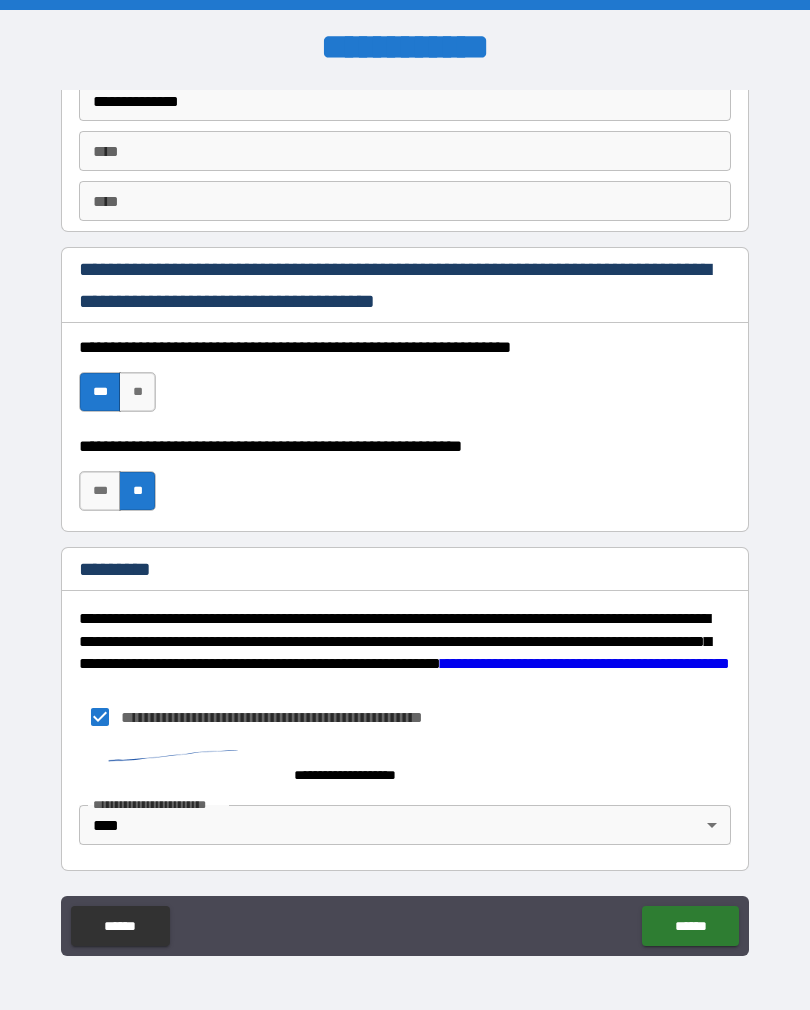 click on "******" at bounding box center [690, 926] 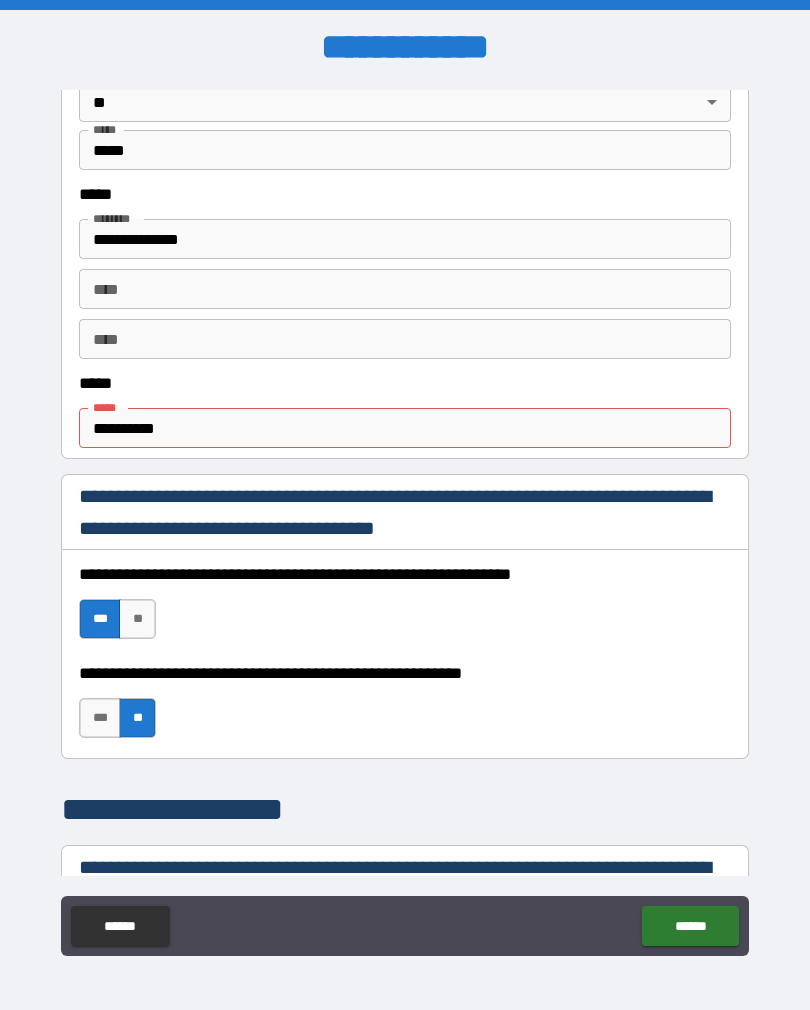 scroll, scrollTop: 971, scrollLeft: 0, axis: vertical 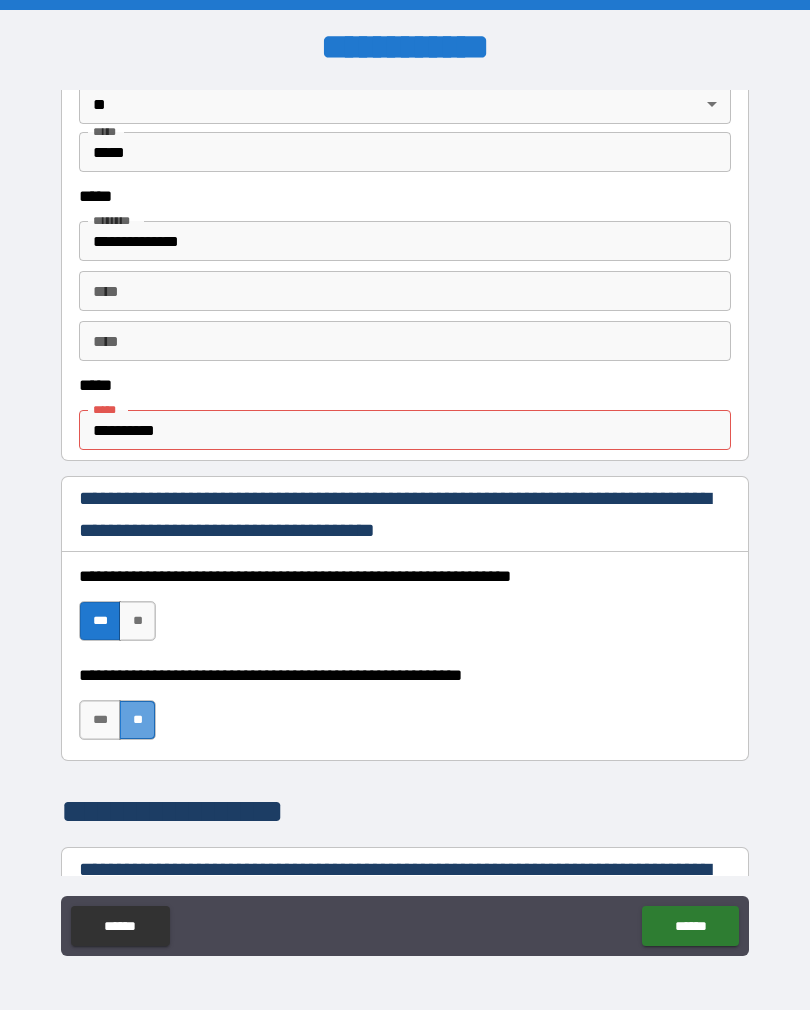 click on "**" at bounding box center (137, 720) 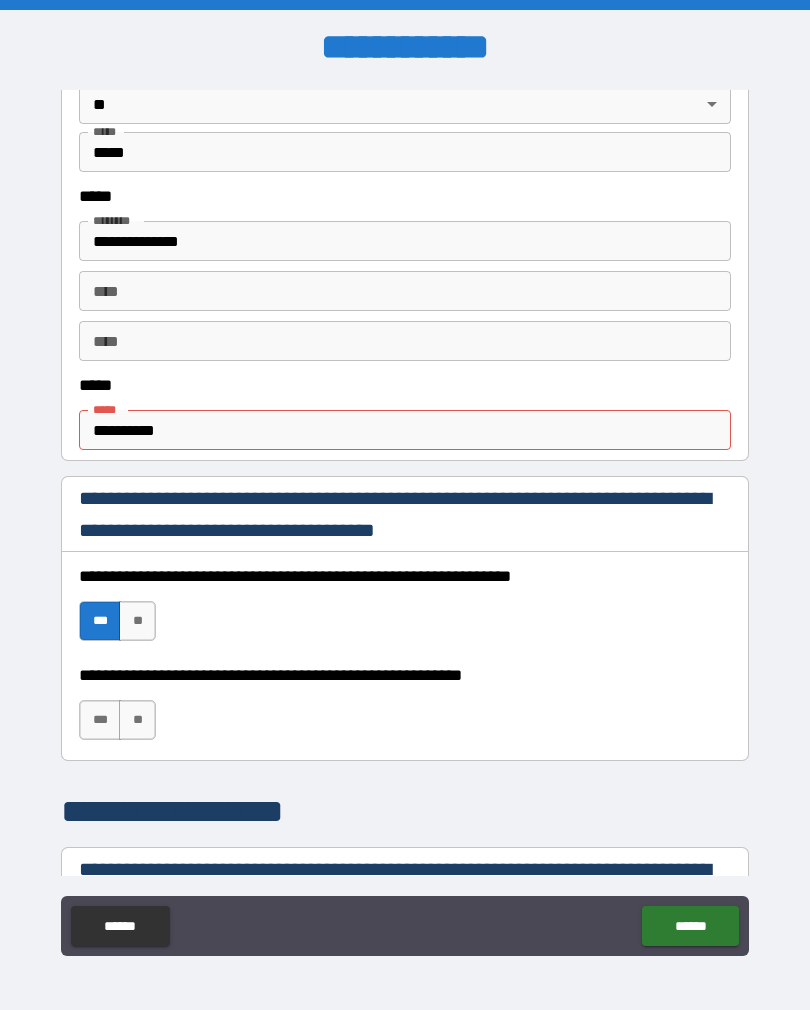 click on "**" at bounding box center (137, 720) 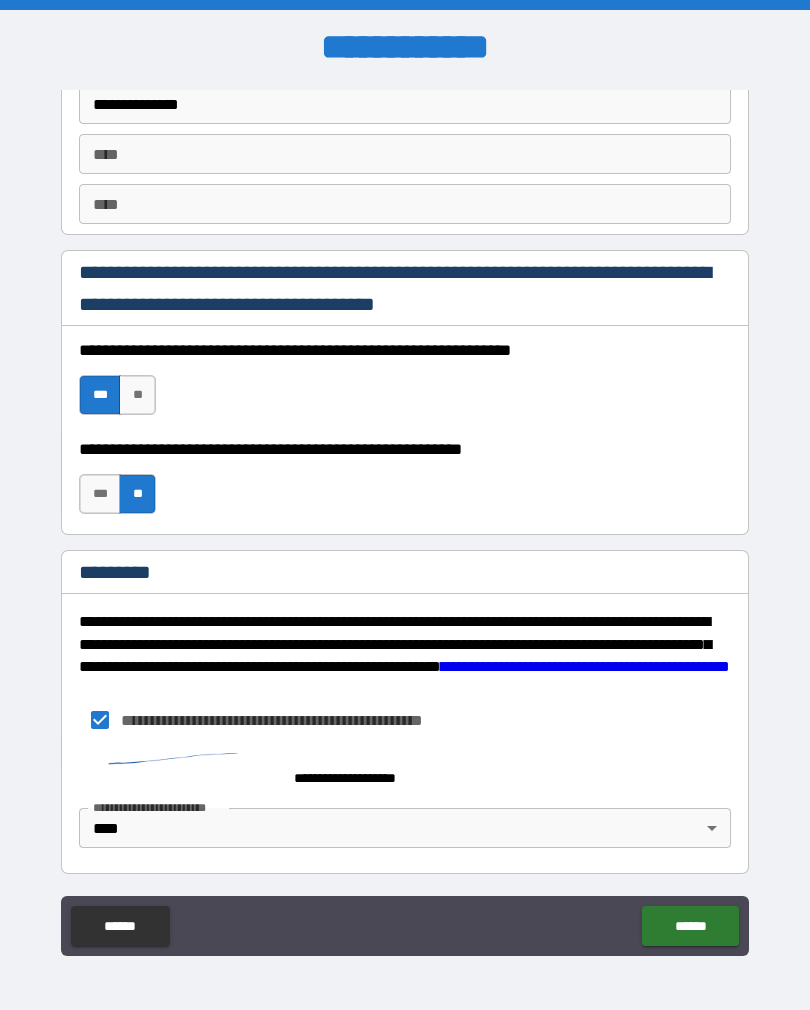 scroll, scrollTop: 2835, scrollLeft: 0, axis: vertical 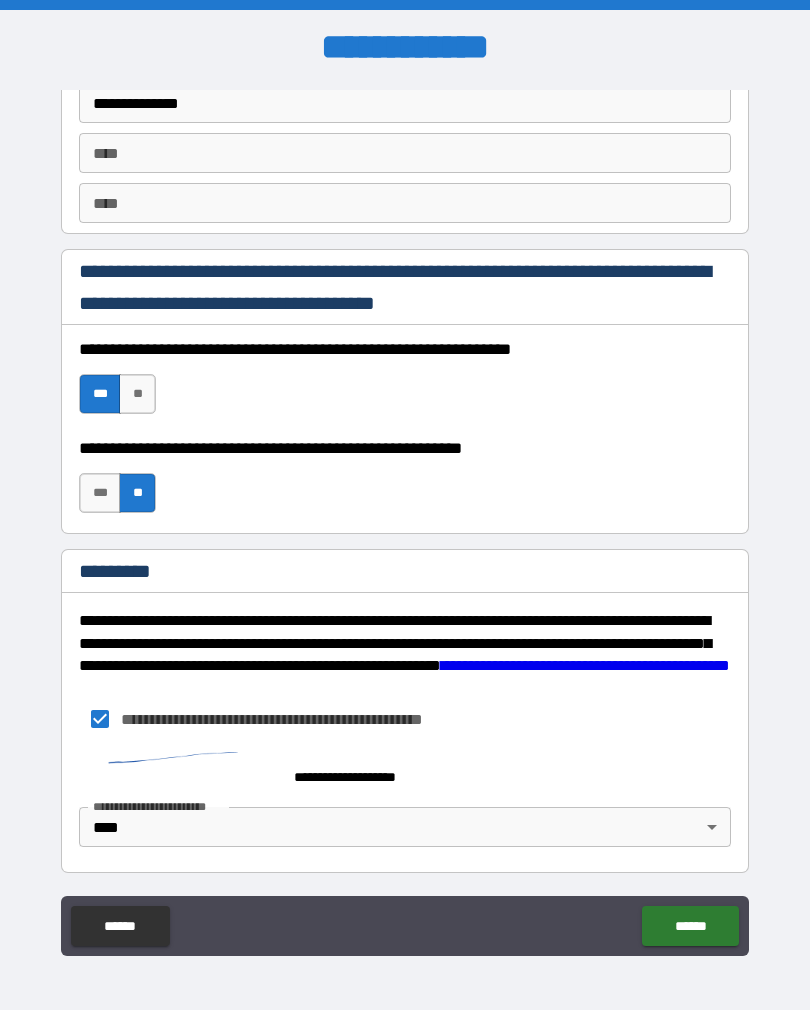 click on "**" at bounding box center (137, 493) 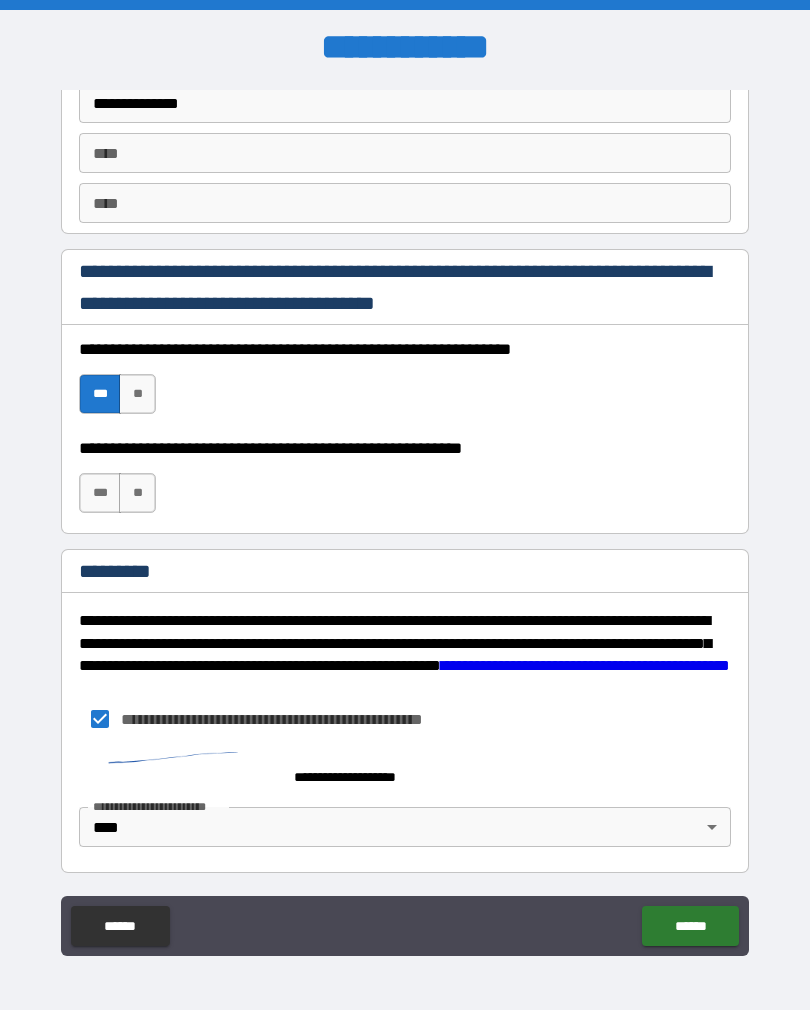 click on "**" at bounding box center (137, 493) 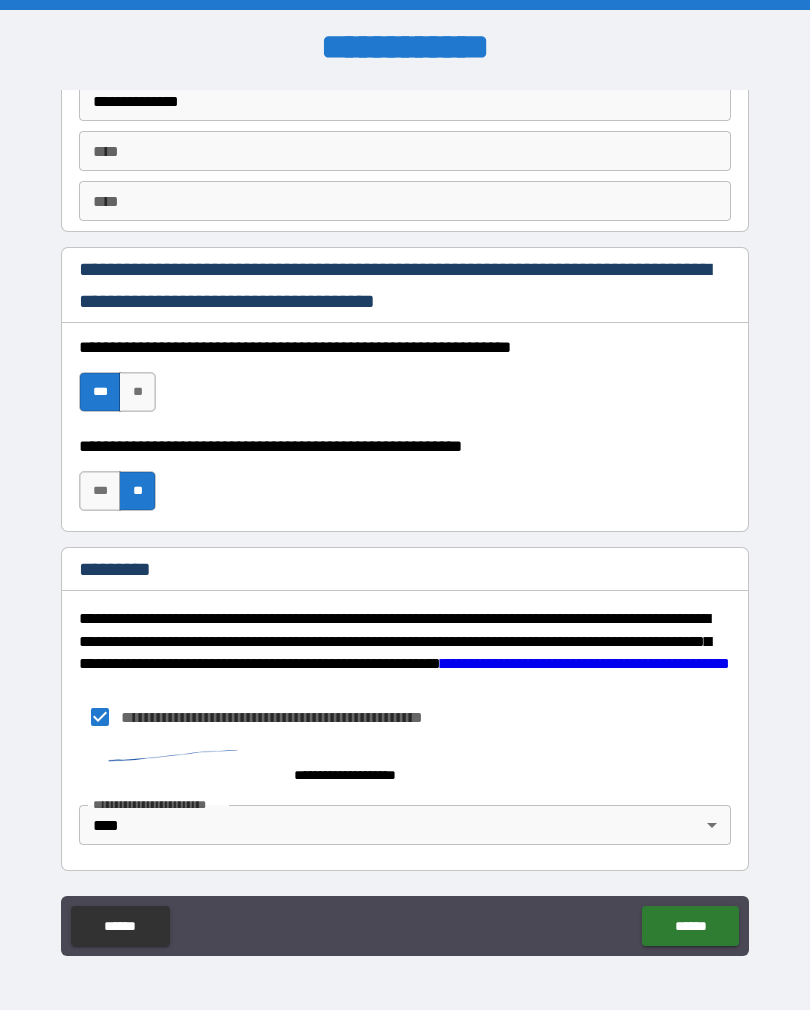 scroll, scrollTop: 2837, scrollLeft: 0, axis: vertical 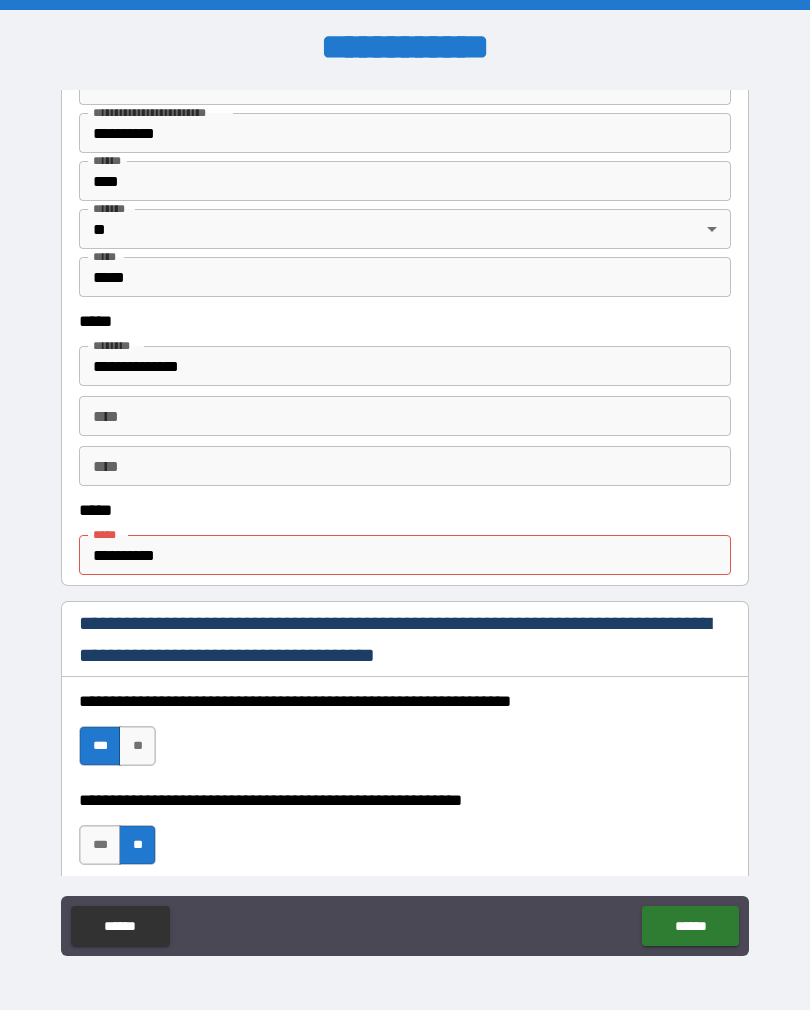 click on "**********" at bounding box center [405, 555] 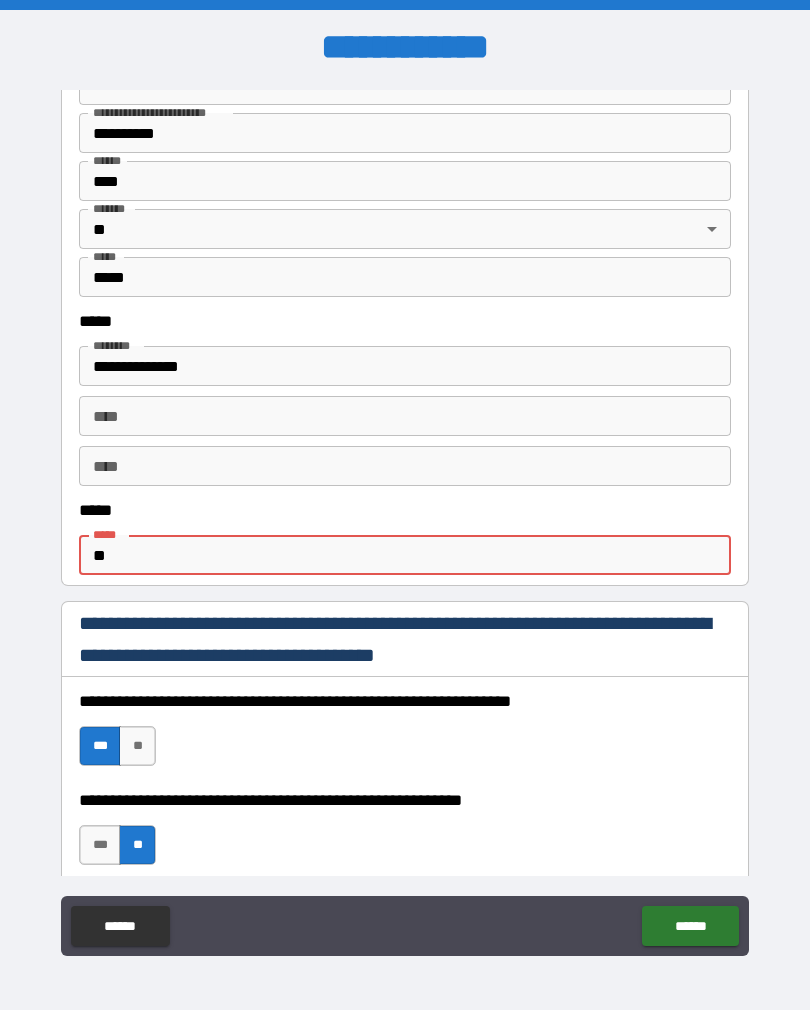 type on "*" 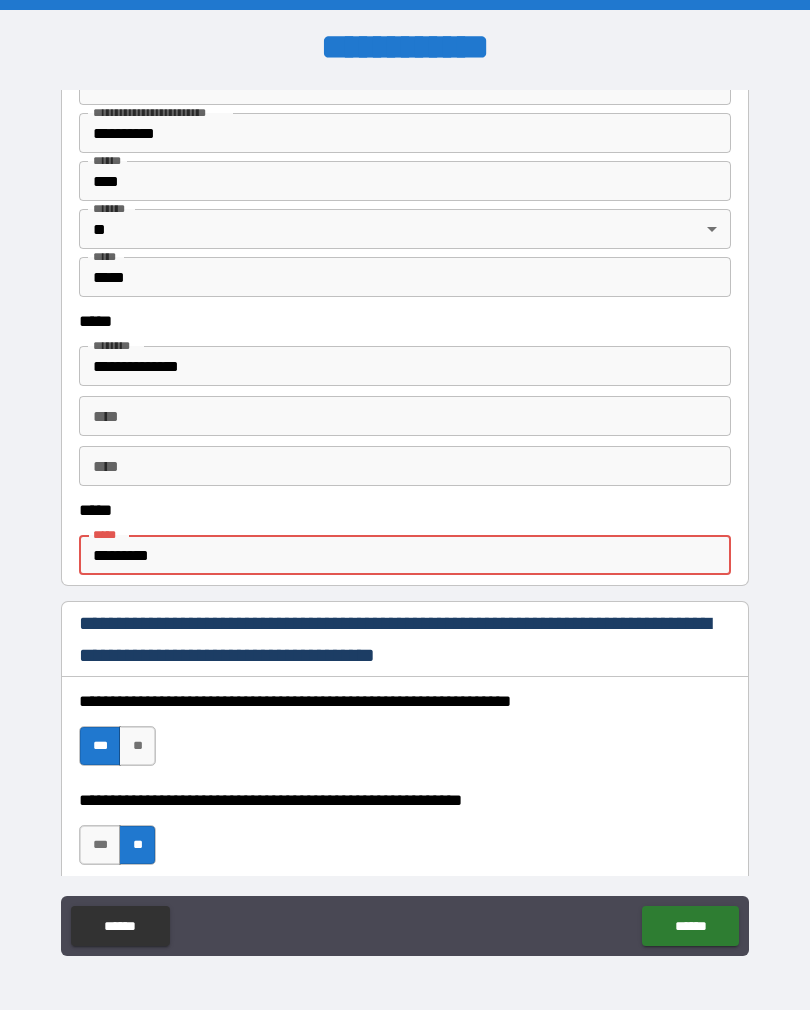 click on "********" at bounding box center [405, 555] 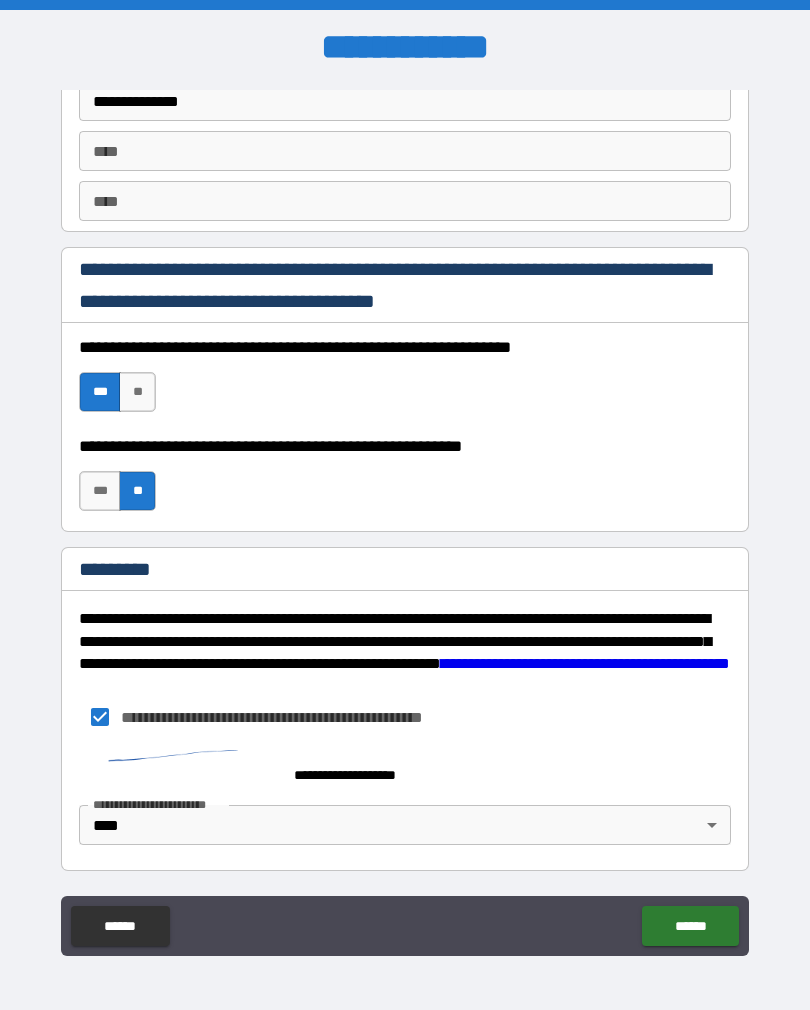 scroll, scrollTop: 2837, scrollLeft: 0, axis: vertical 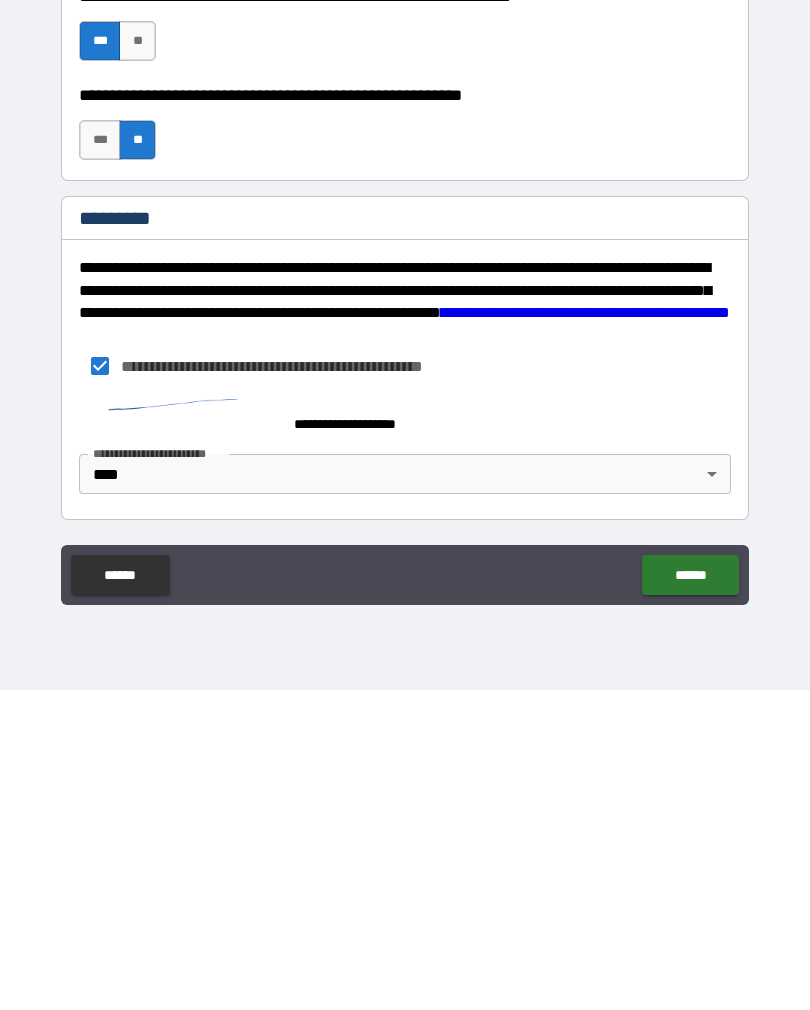 type on "**********" 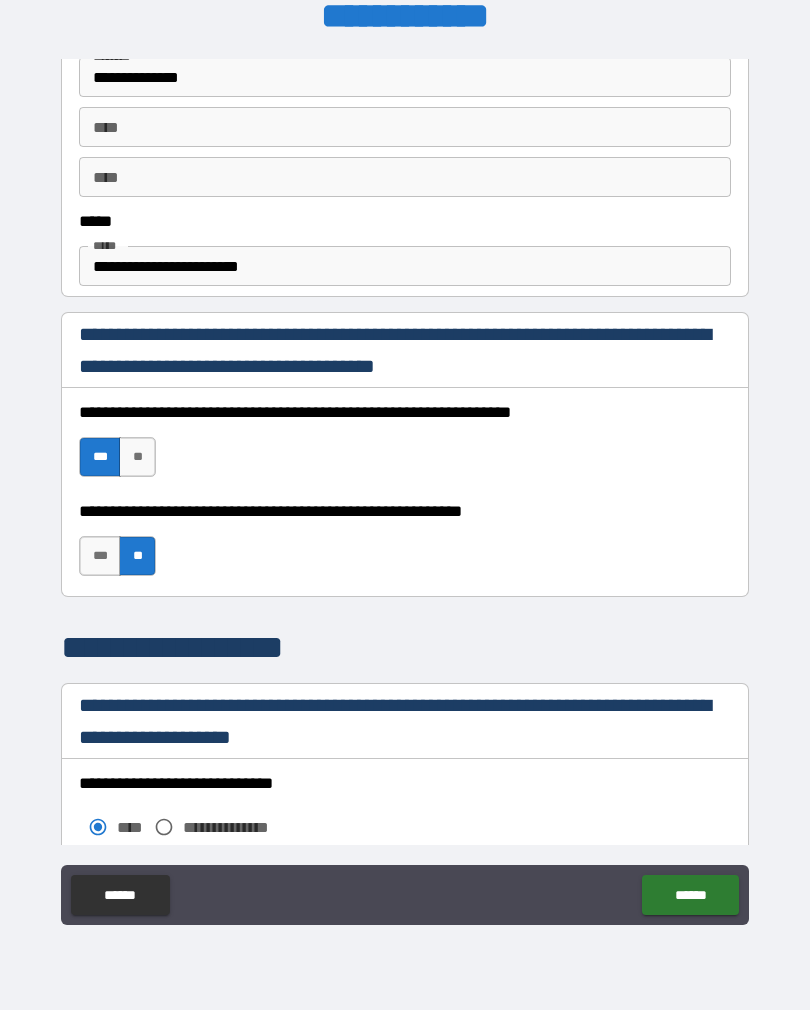 scroll, scrollTop: 1104, scrollLeft: 0, axis: vertical 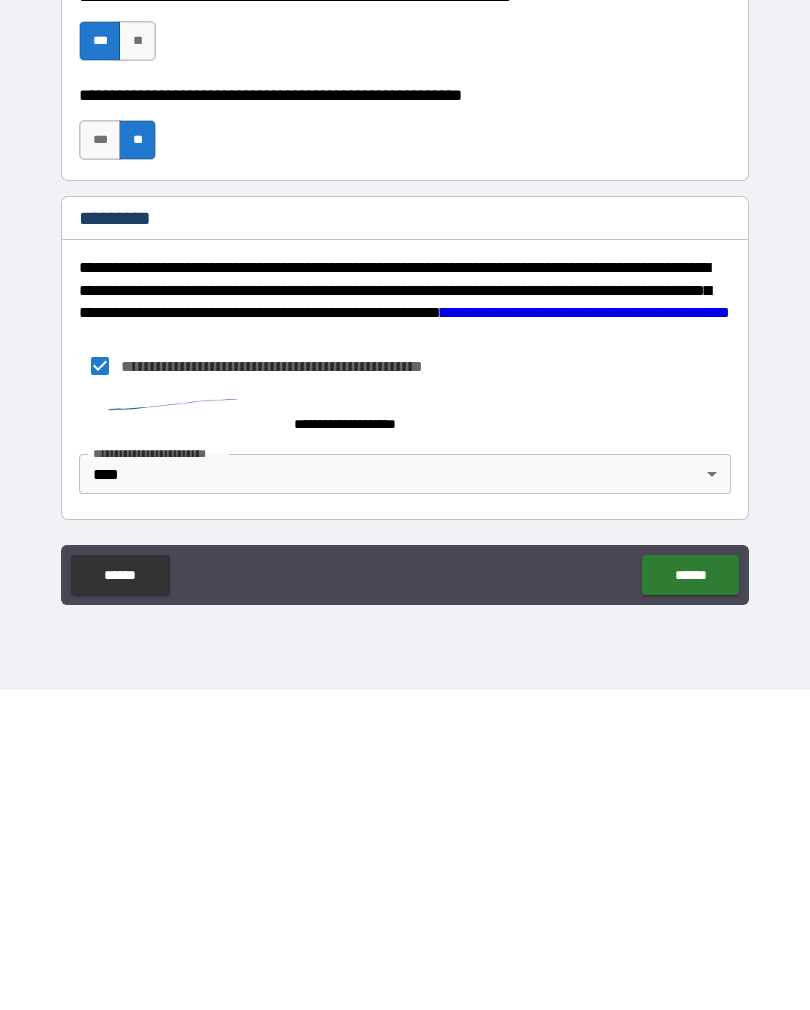 click on "******" at bounding box center [690, 895] 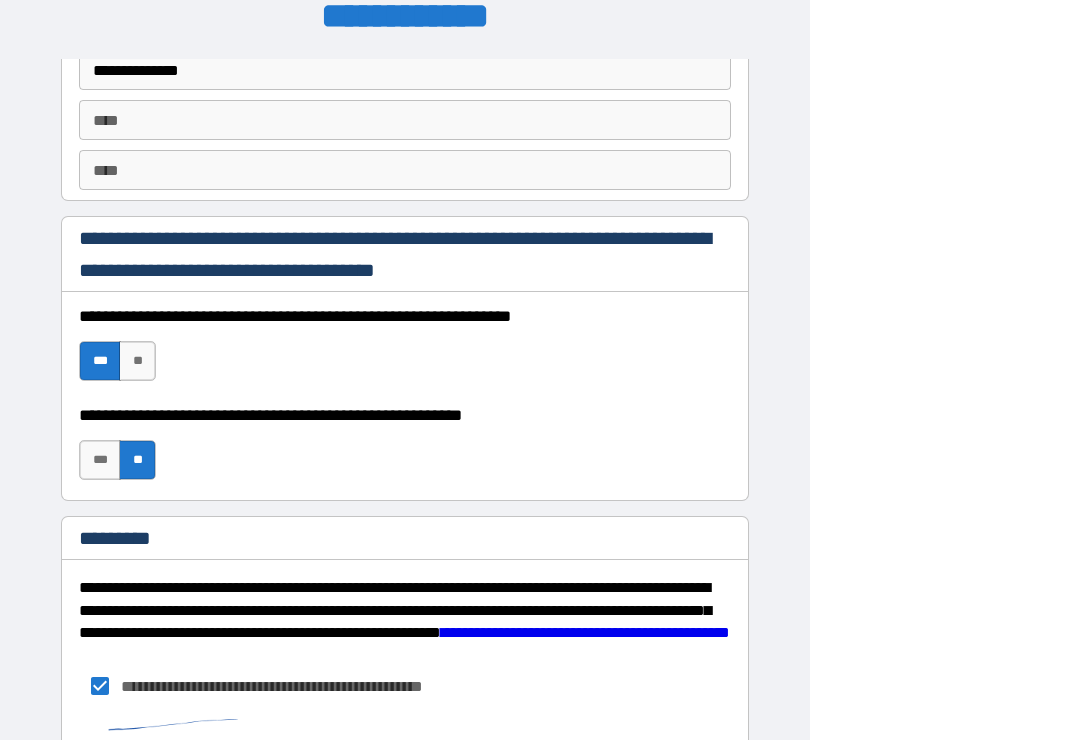 scroll, scrollTop: 2816, scrollLeft: 0, axis: vertical 